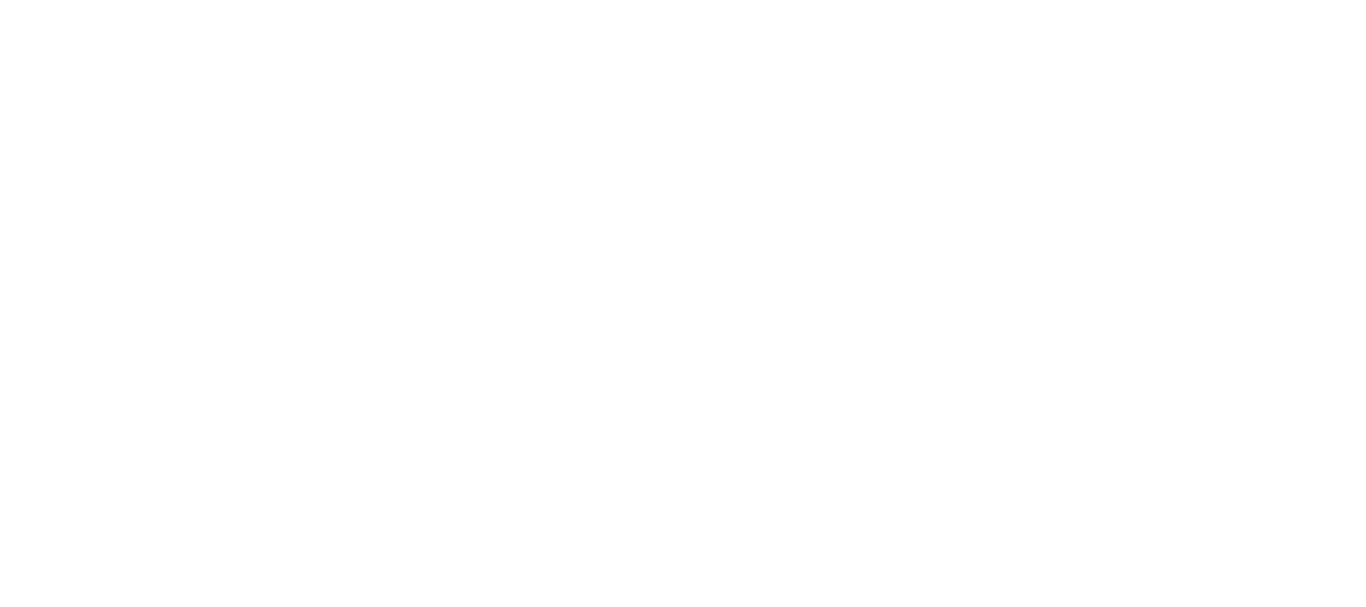 scroll, scrollTop: 0, scrollLeft: 0, axis: both 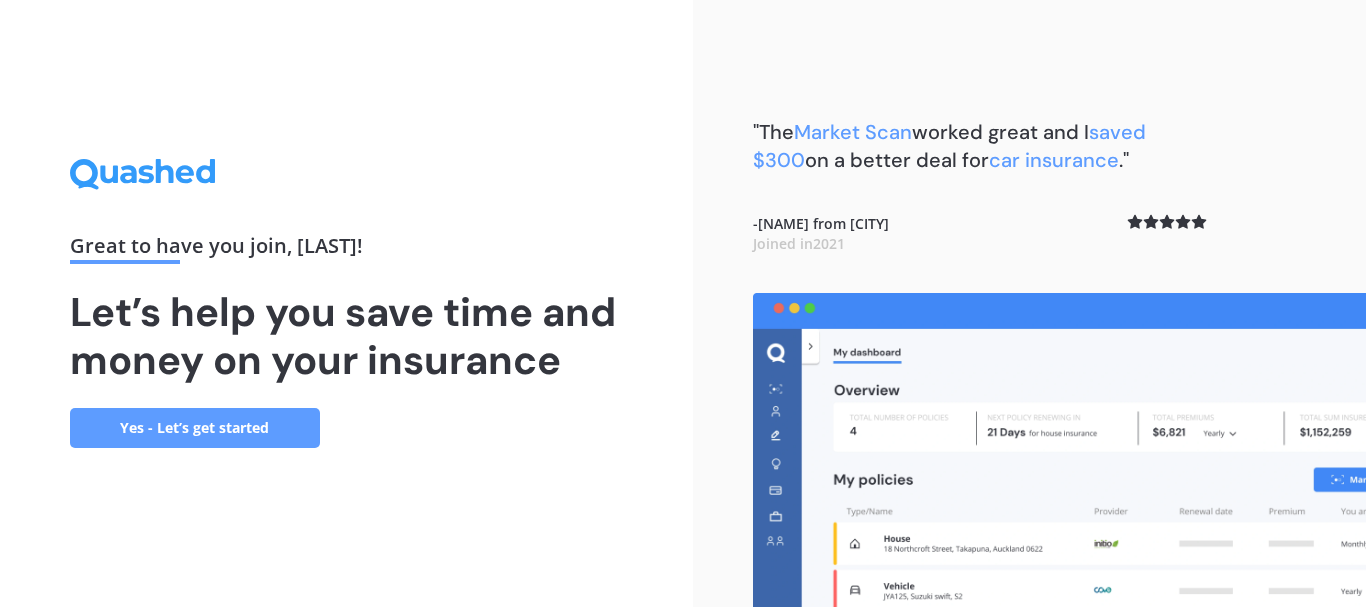click on "Yes - Let’s get started" at bounding box center [195, 428] 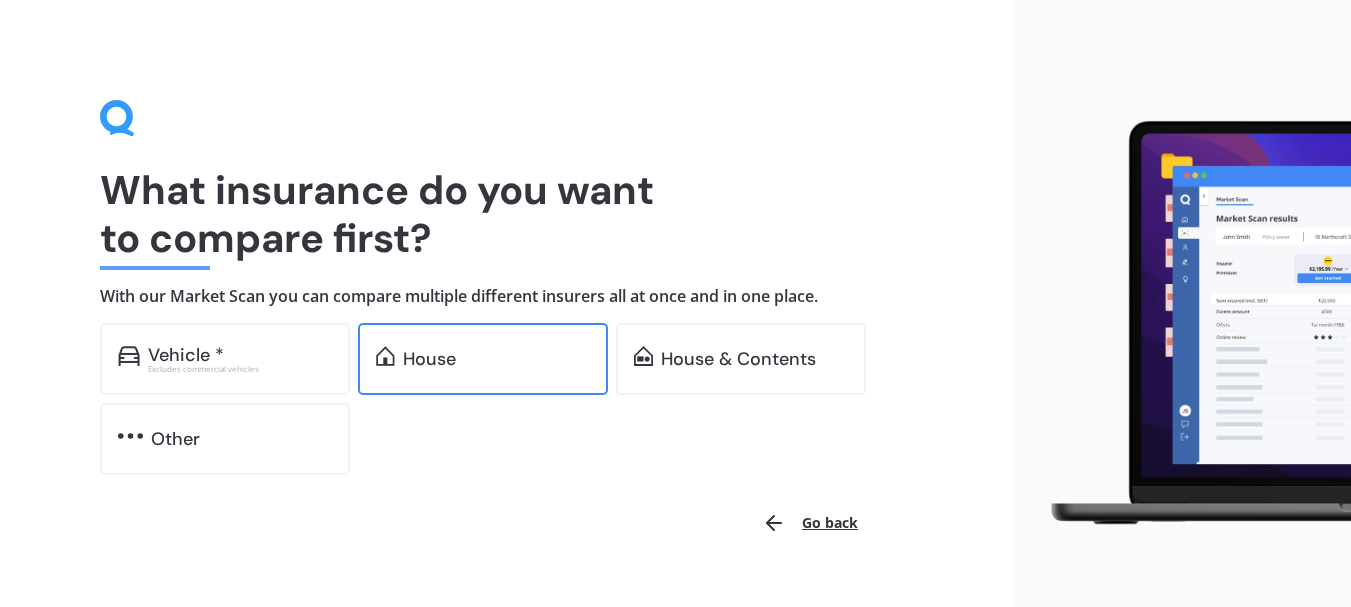 click on "House" at bounding box center (496, 359) 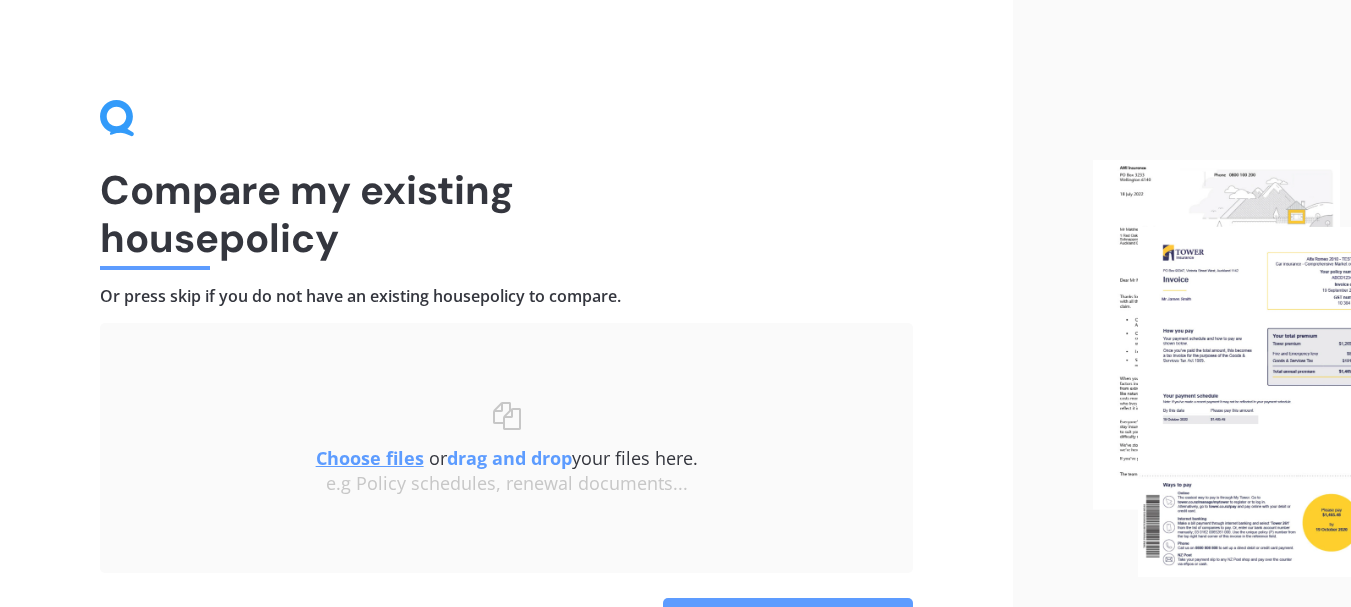scroll, scrollTop: 100, scrollLeft: 0, axis: vertical 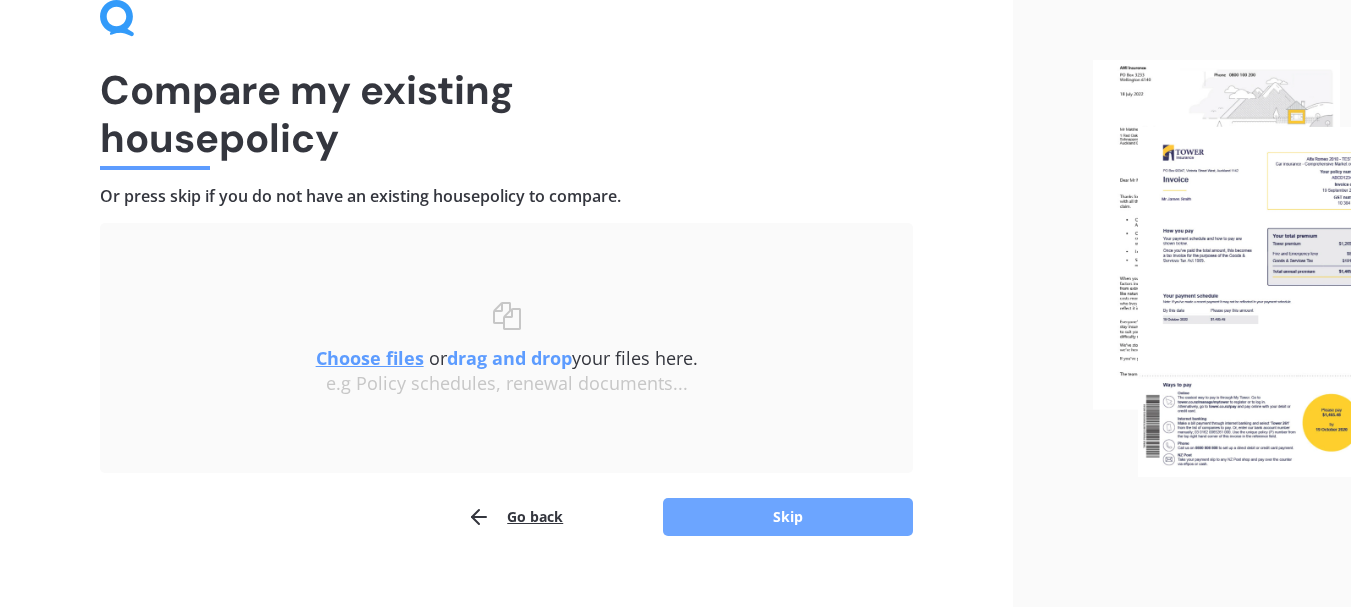 click on "Skip" at bounding box center [788, 517] 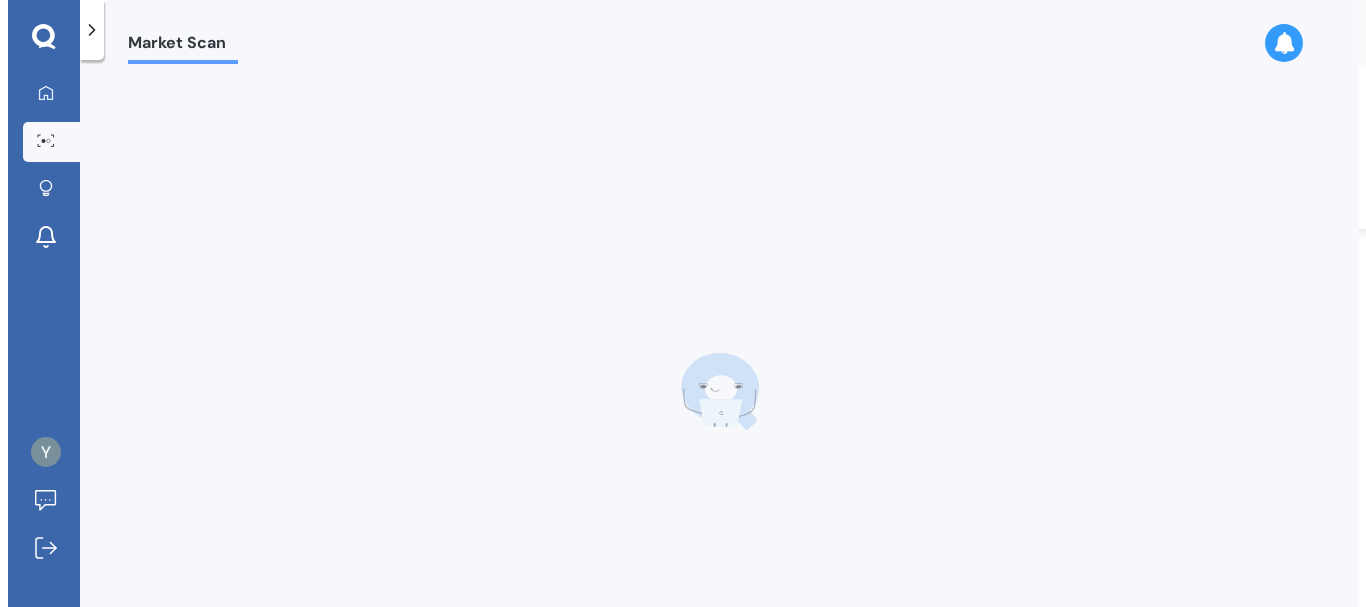 scroll, scrollTop: 0, scrollLeft: 0, axis: both 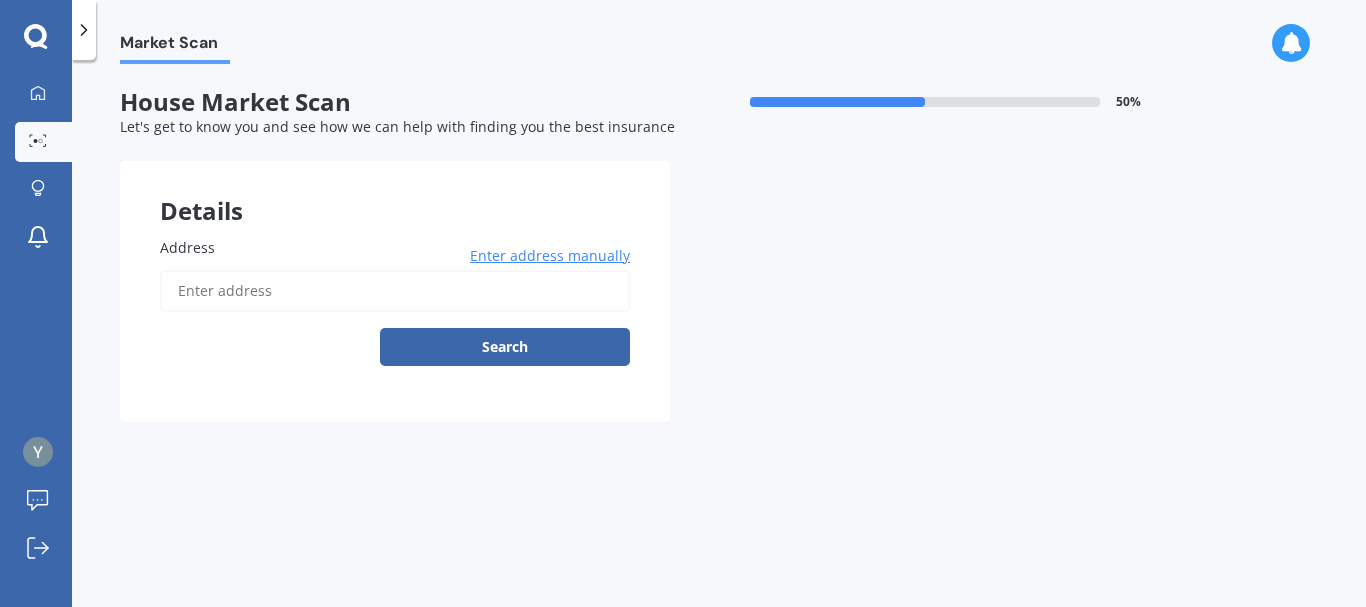 click on "Address" at bounding box center (395, 291) 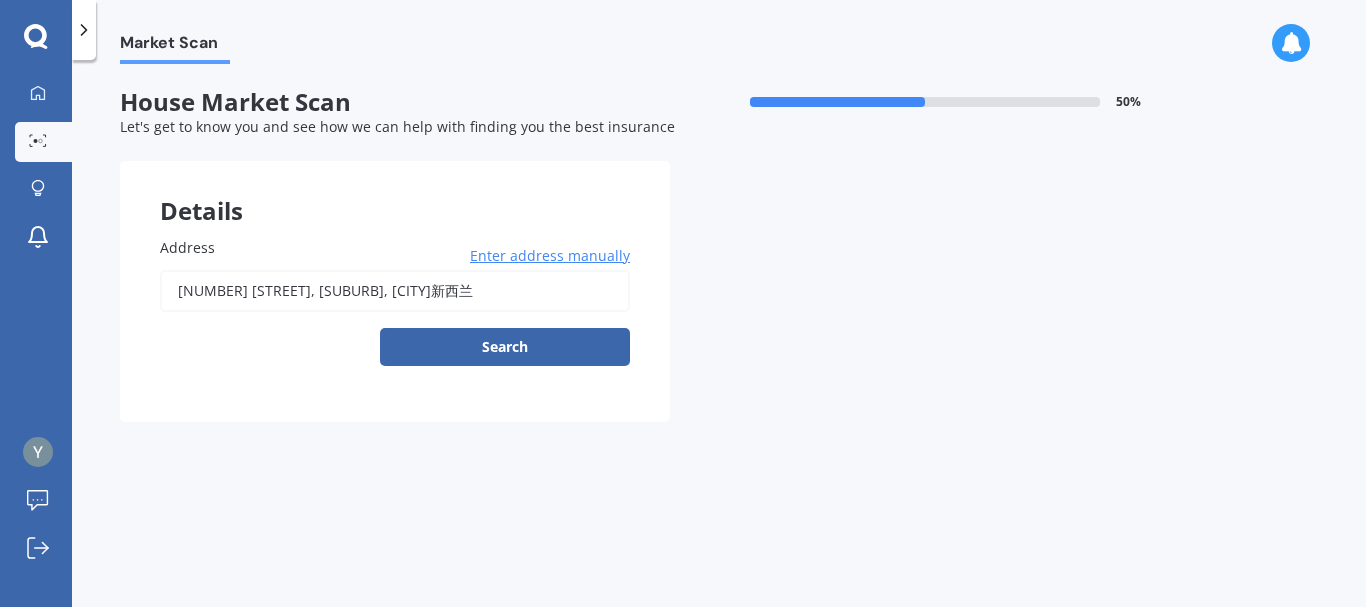 type on "[NUMBER] [STREET], [SUBURB], [CITY] 2012新西兰" 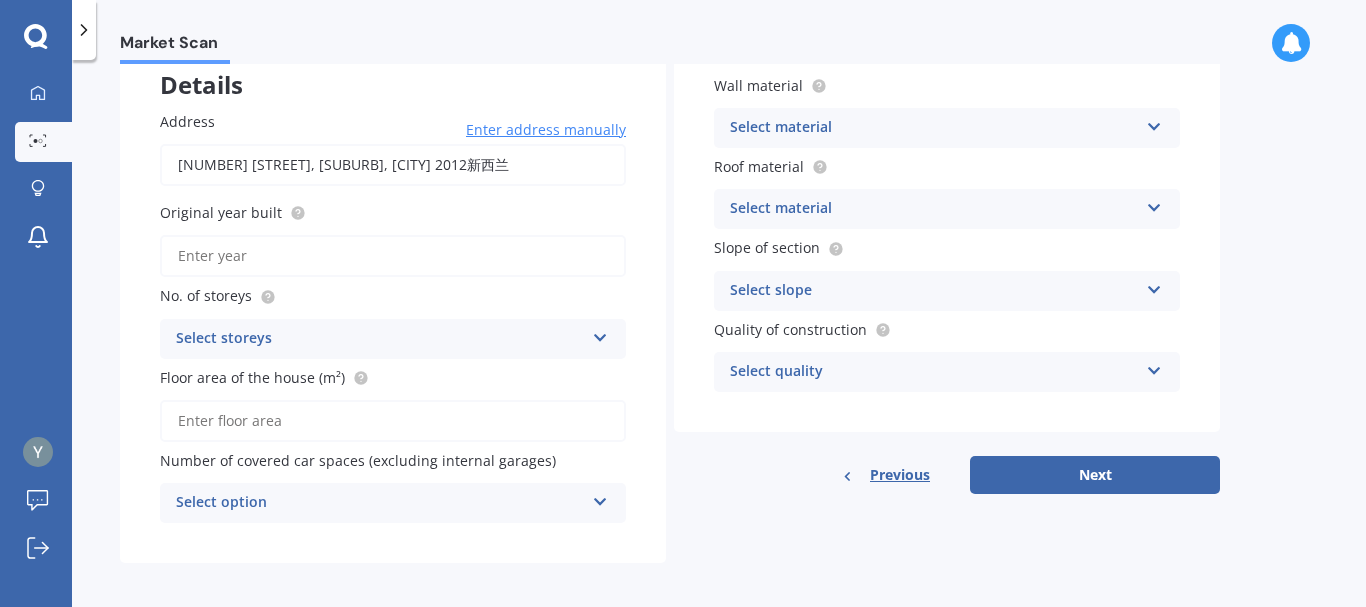 scroll, scrollTop: 134, scrollLeft: 0, axis: vertical 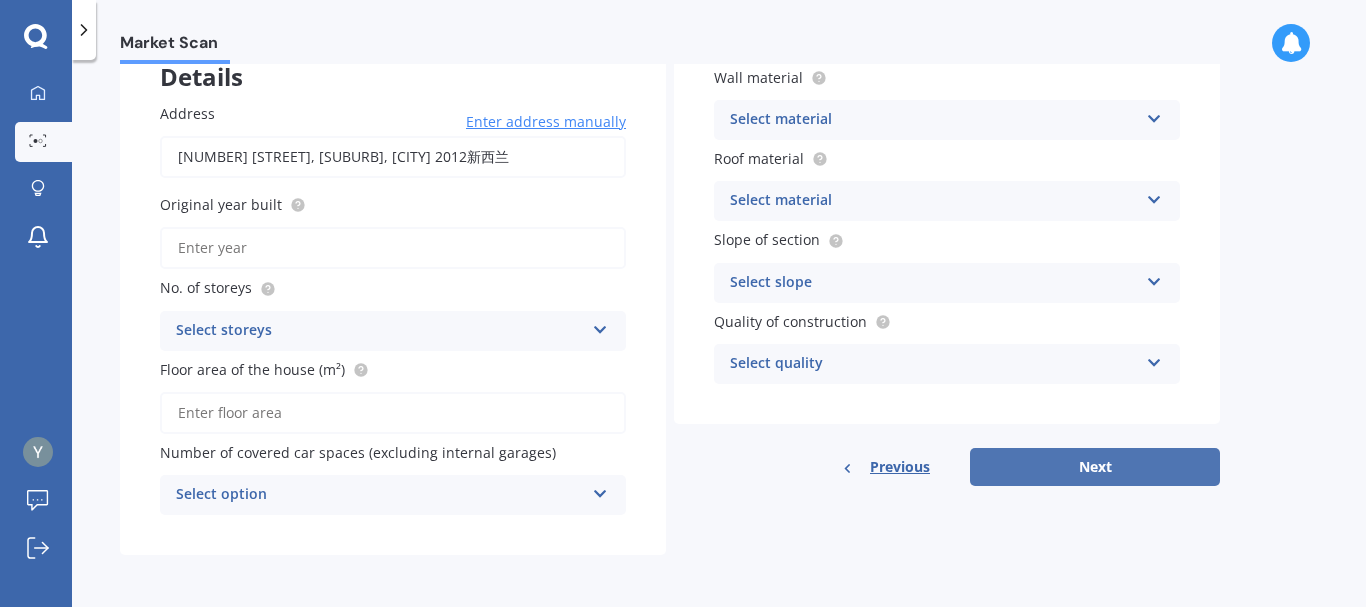 click on "Next" at bounding box center (1095, 467) 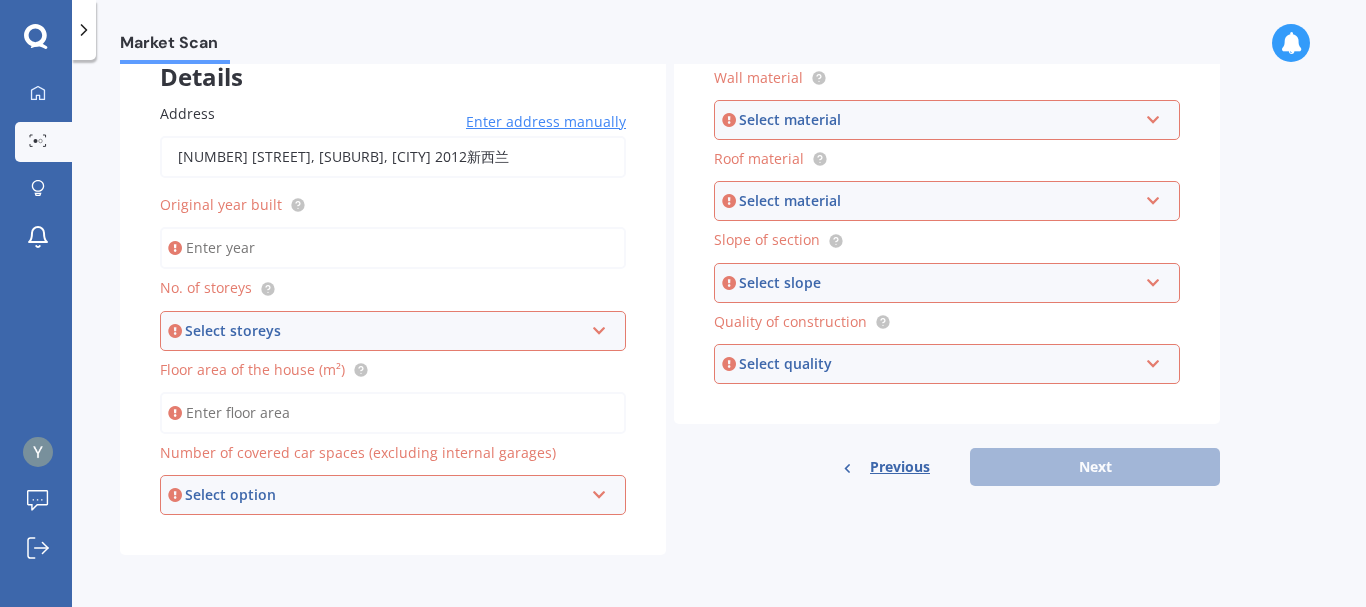 click at bounding box center (599, 327) 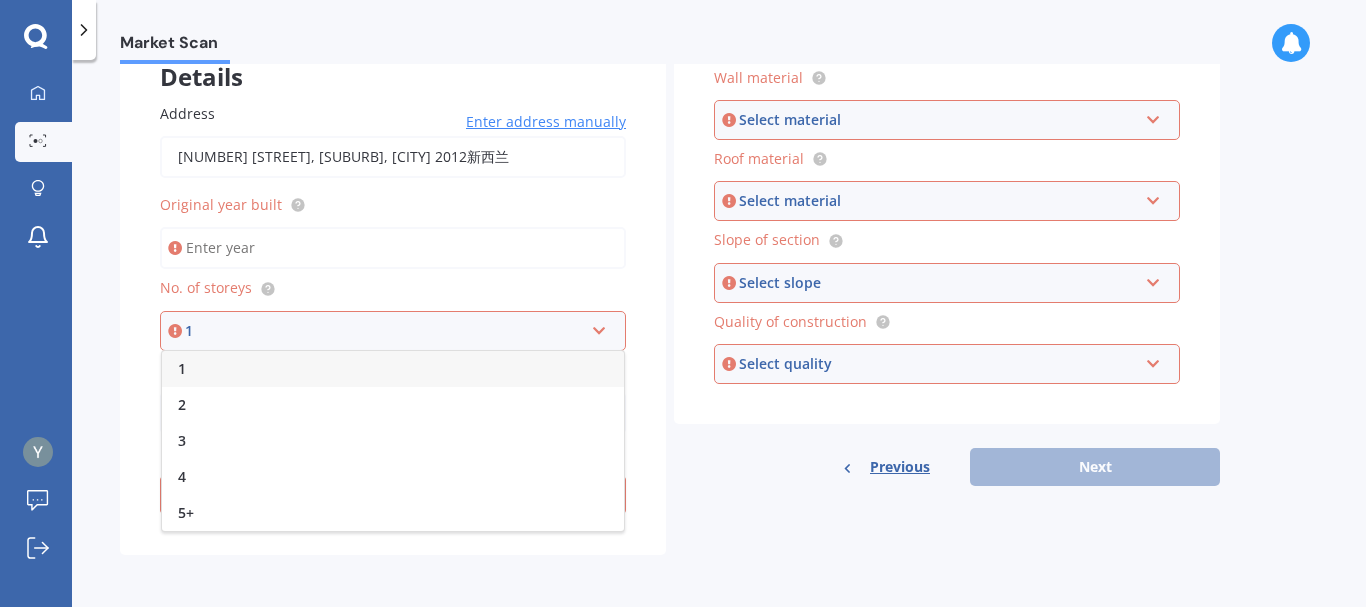 click on "1" at bounding box center [393, 369] 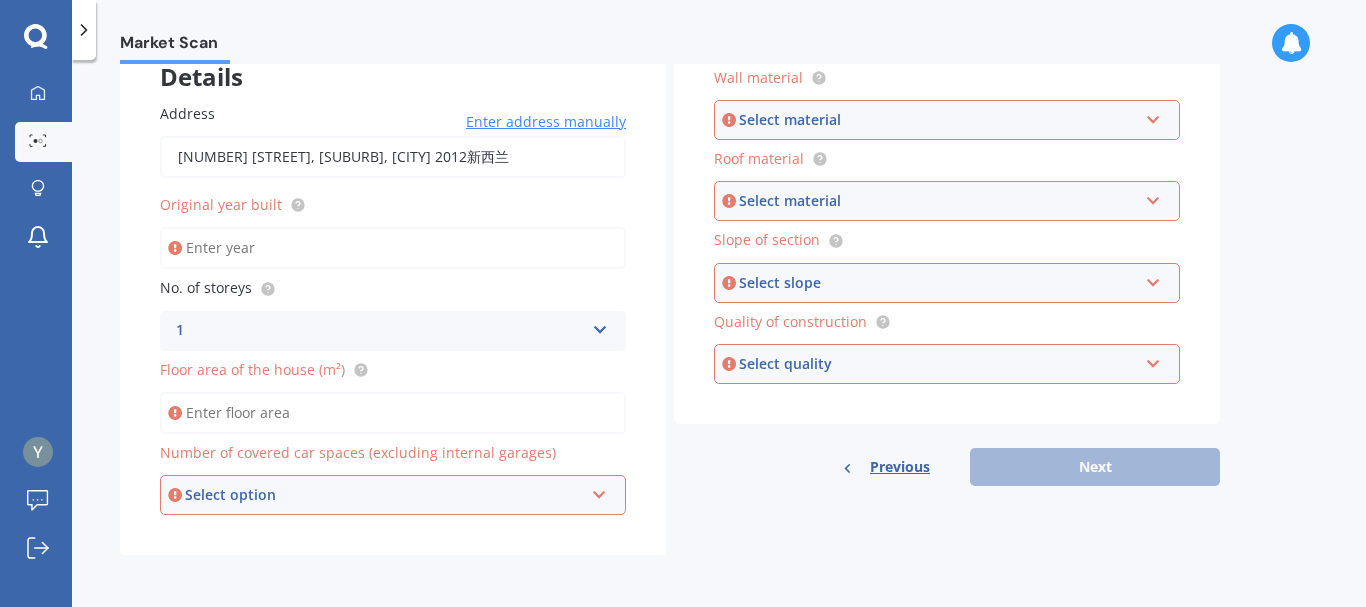 click on "Floor area of the house (m²)" at bounding box center [393, 413] 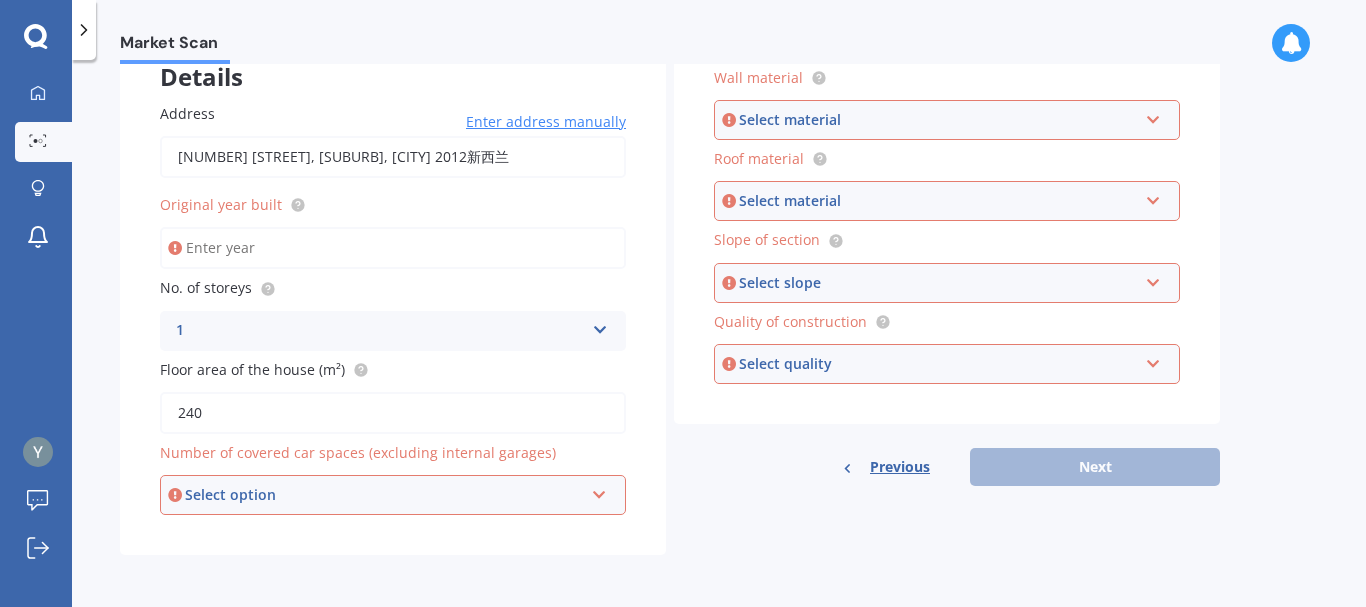 type on "240" 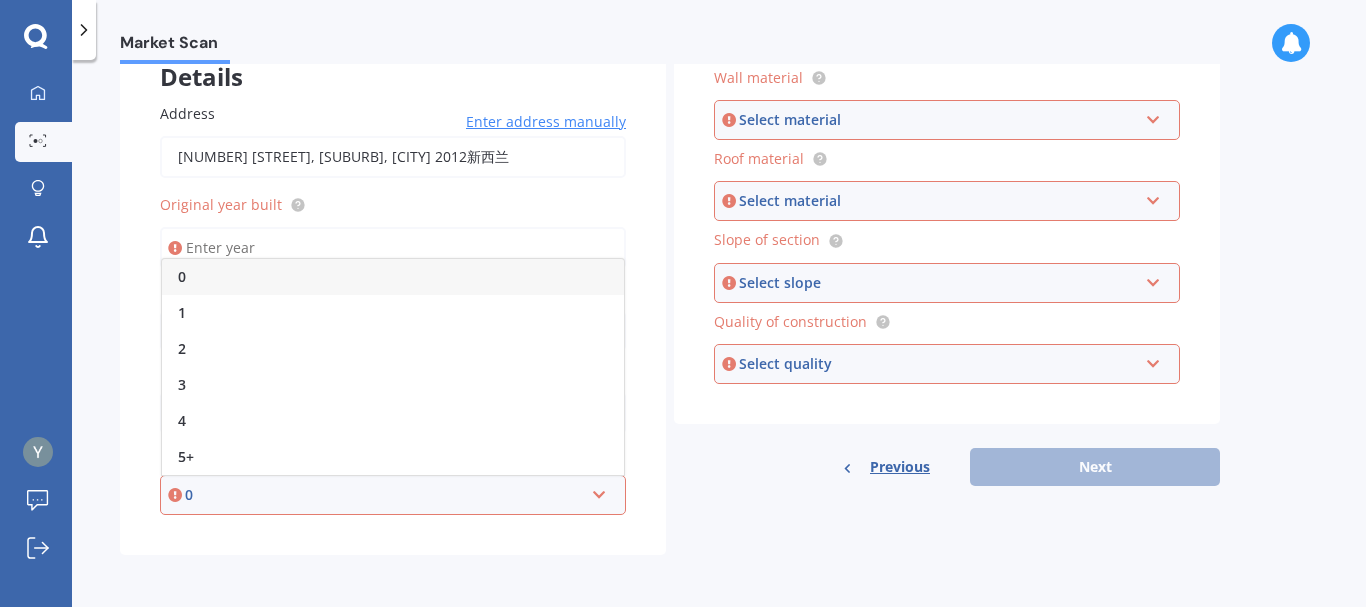 click on "0" at bounding box center [393, 277] 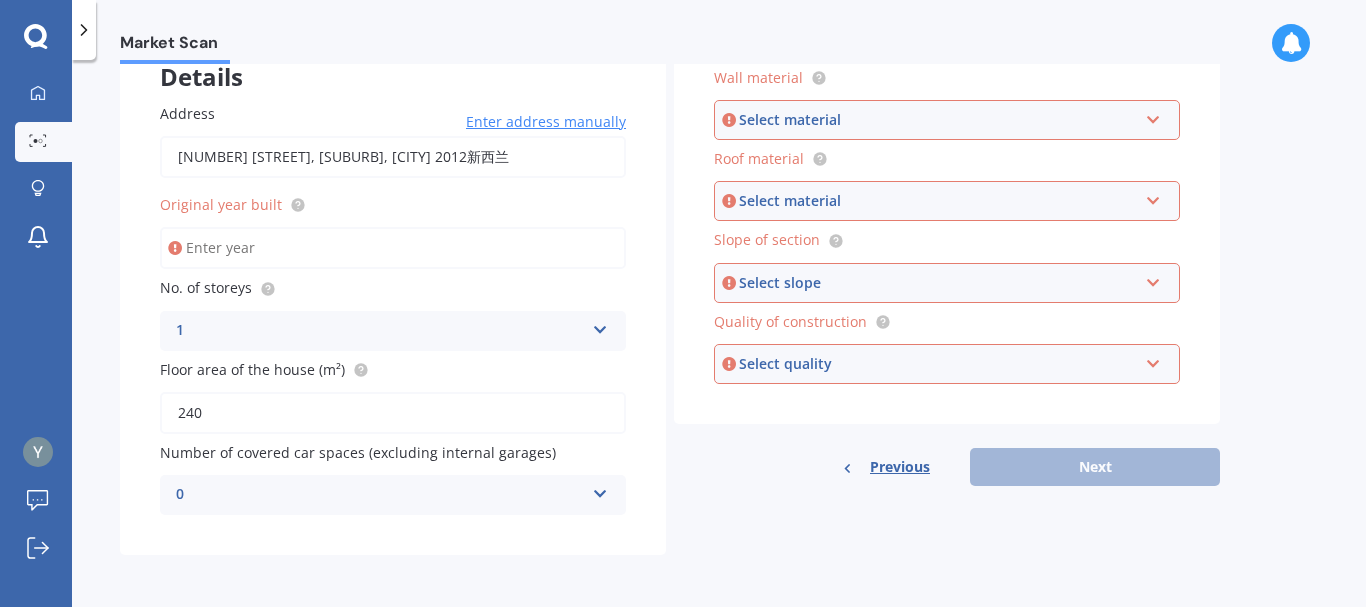 click on "Original year built" at bounding box center [393, 248] 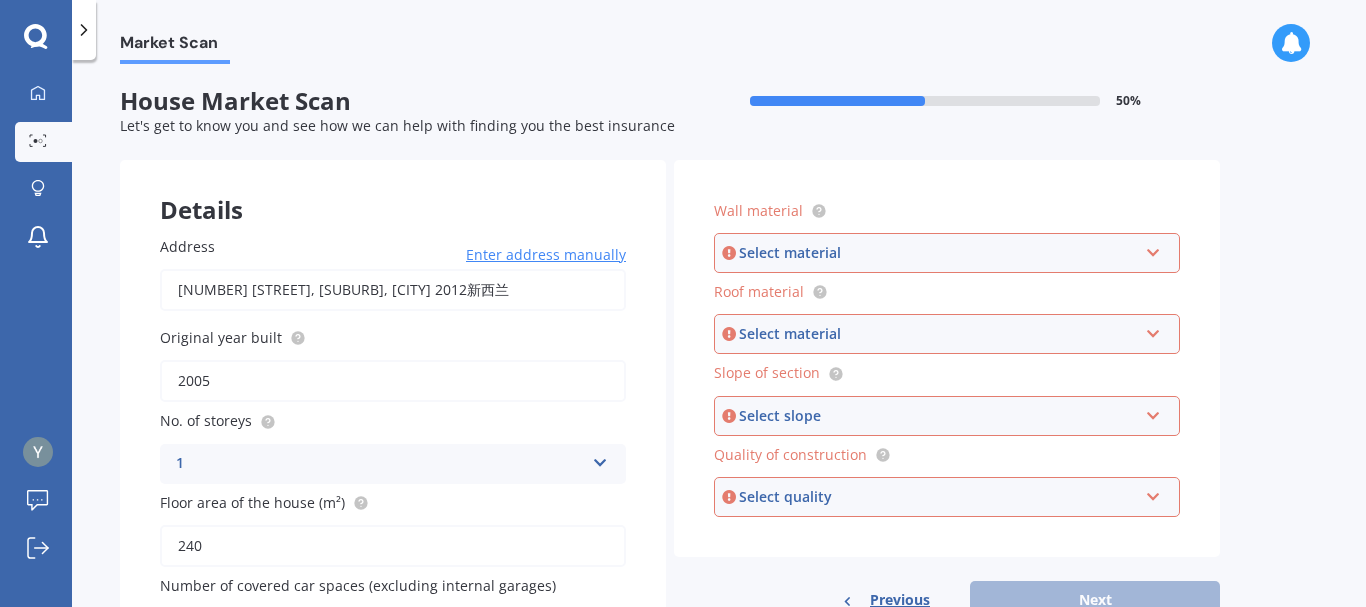 scroll, scrollTop: 0, scrollLeft: 0, axis: both 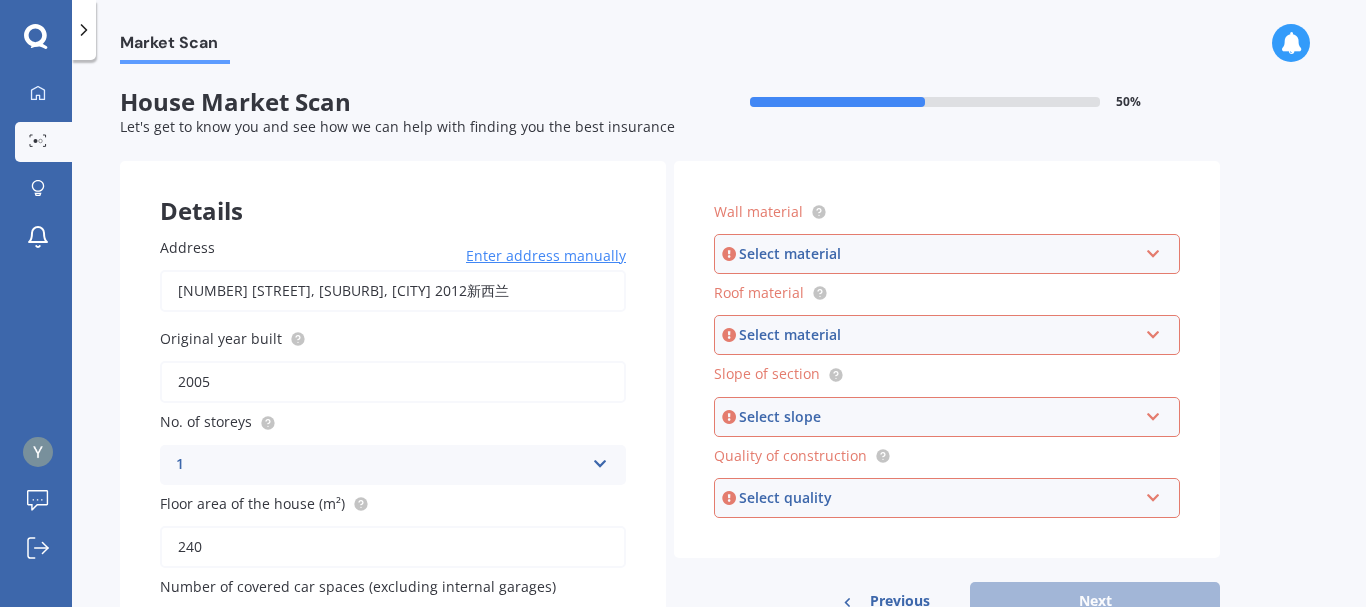 type on "2005" 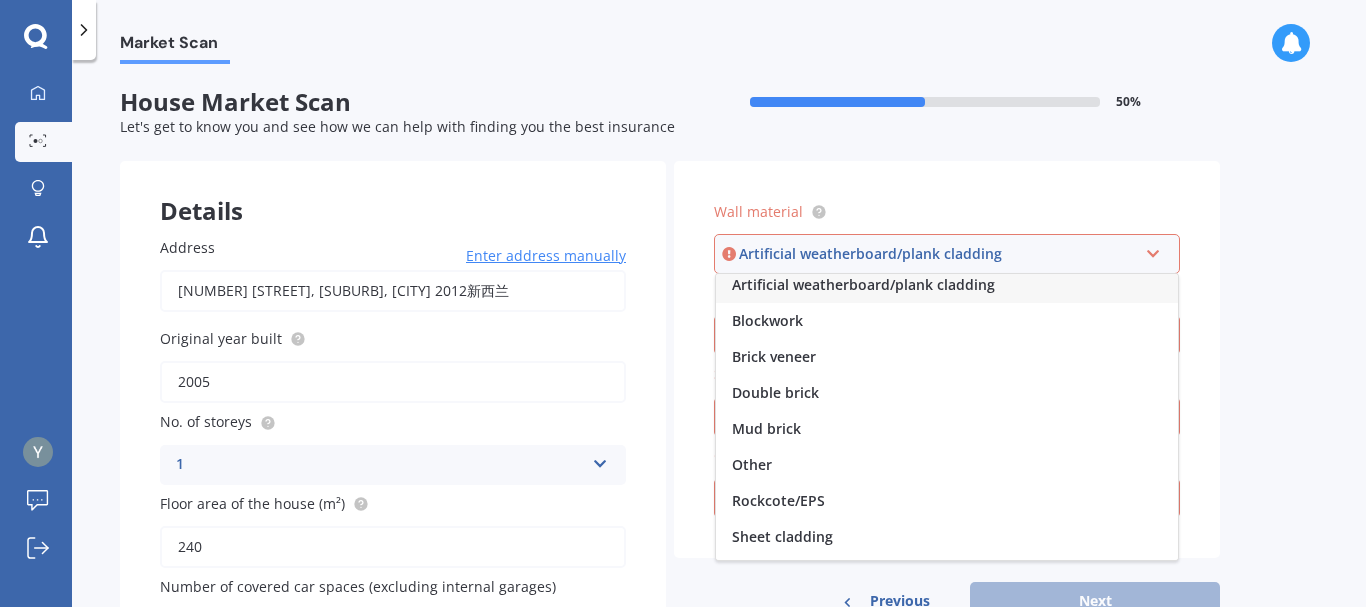 scroll, scrollTop: 0, scrollLeft: 0, axis: both 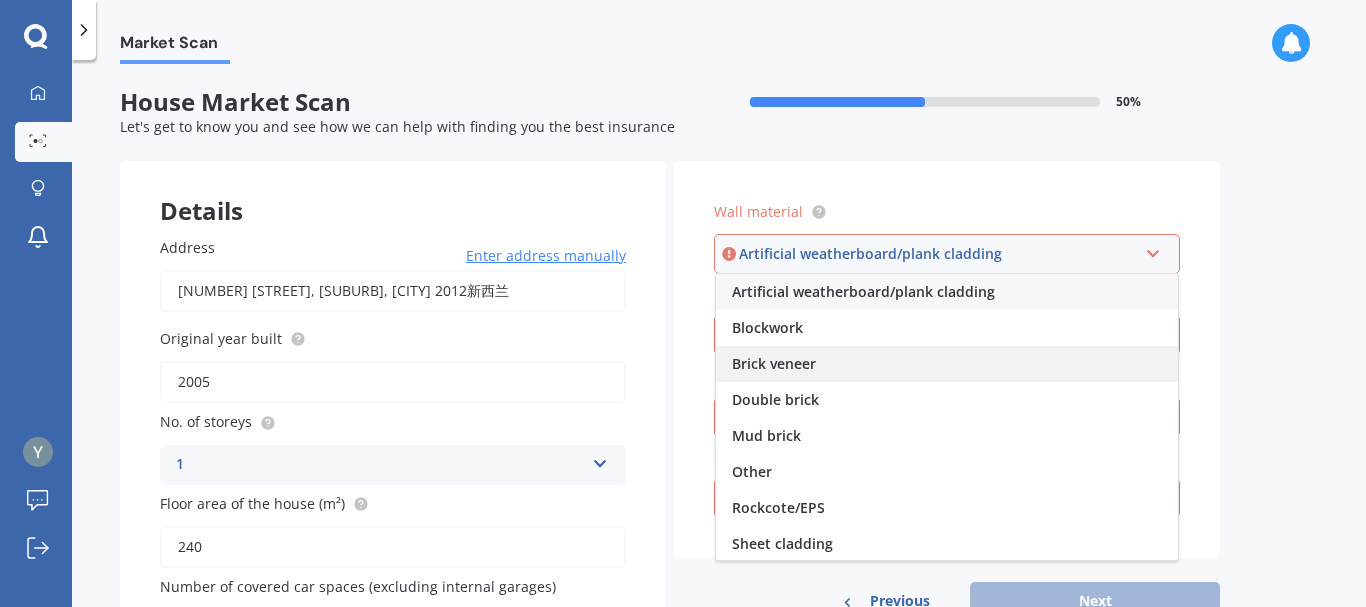 click on "Brick veneer" at bounding box center [774, 363] 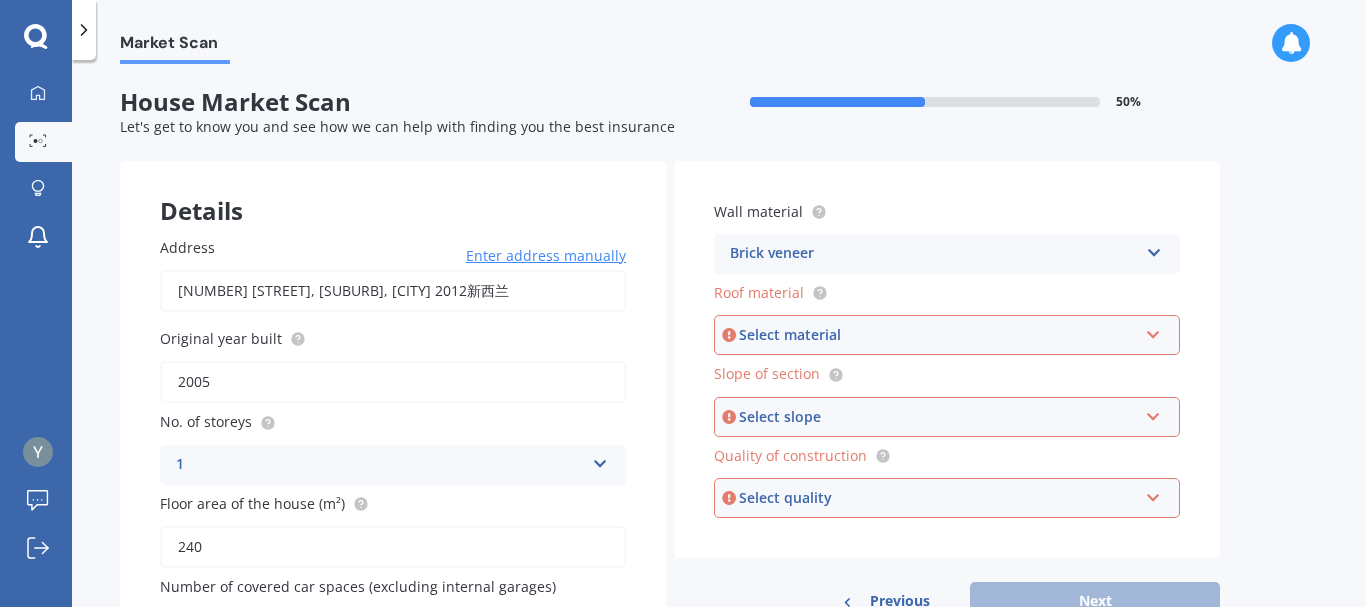 click on "Select material Flat fibre cement Flat membrane Flat metal covering Pitched concrete tiles Pitched fibre cement covering Pitched metal covering Pitched slate Pitched terracotta tiles Pitched timber shingles Other" at bounding box center (947, 335) 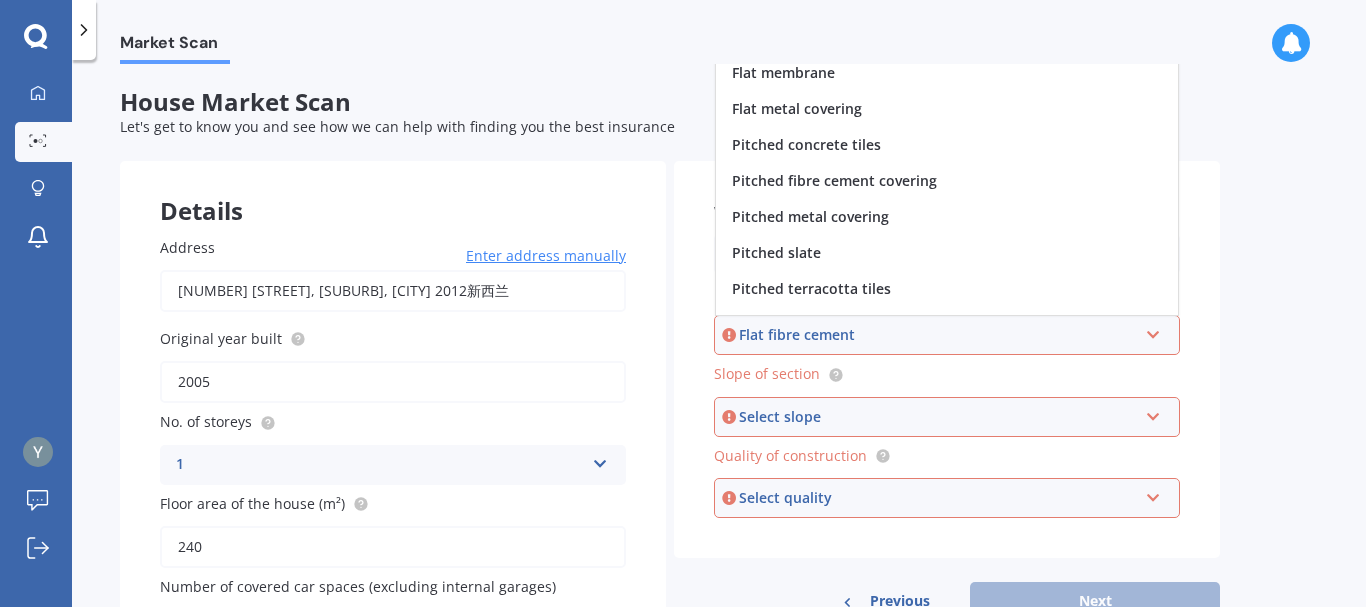scroll, scrollTop: 0, scrollLeft: 0, axis: both 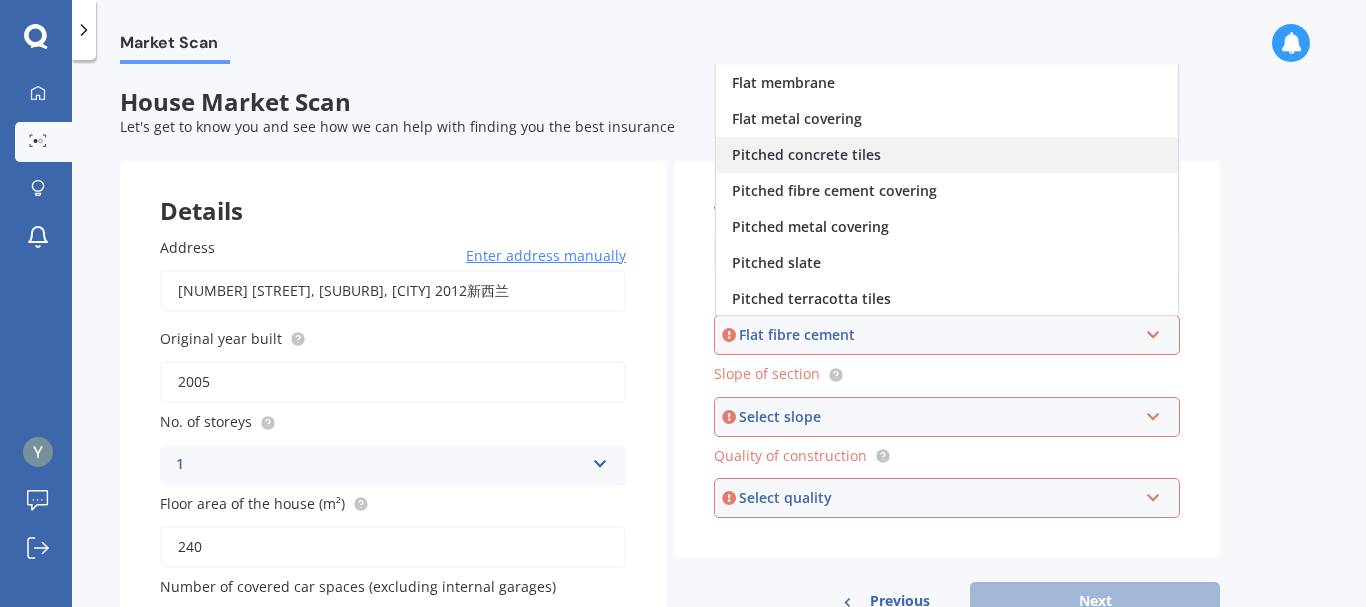 click on "Pitched concrete tiles" at bounding box center [806, 154] 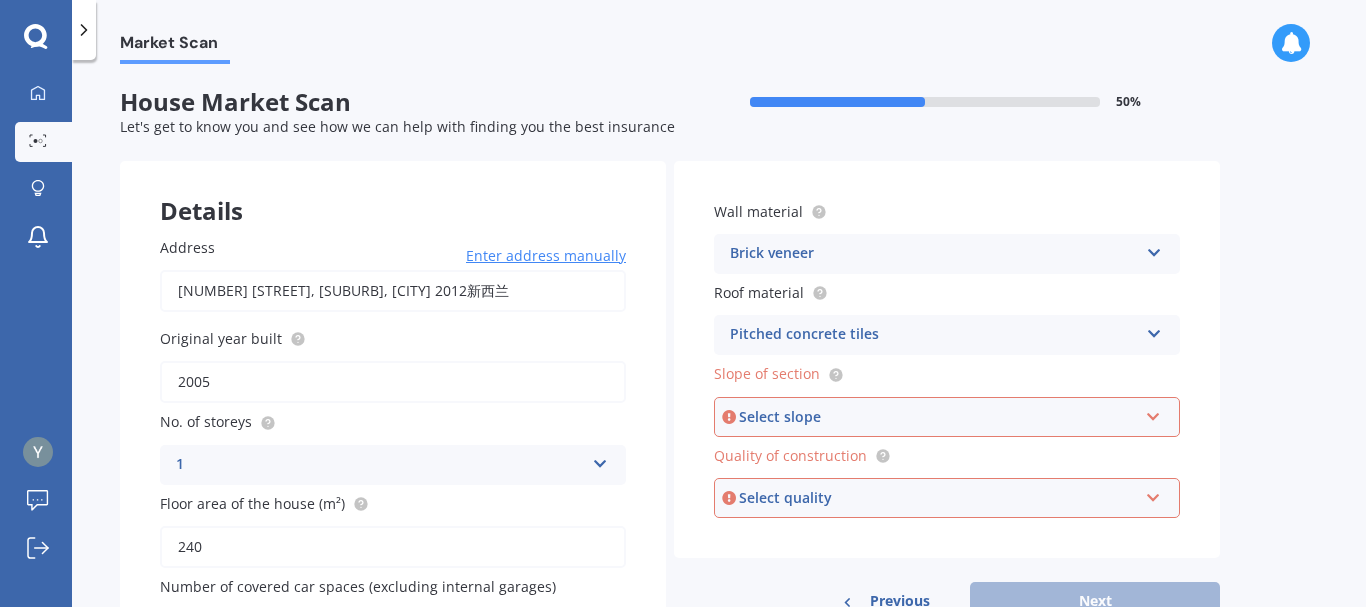 click at bounding box center (1153, 413) 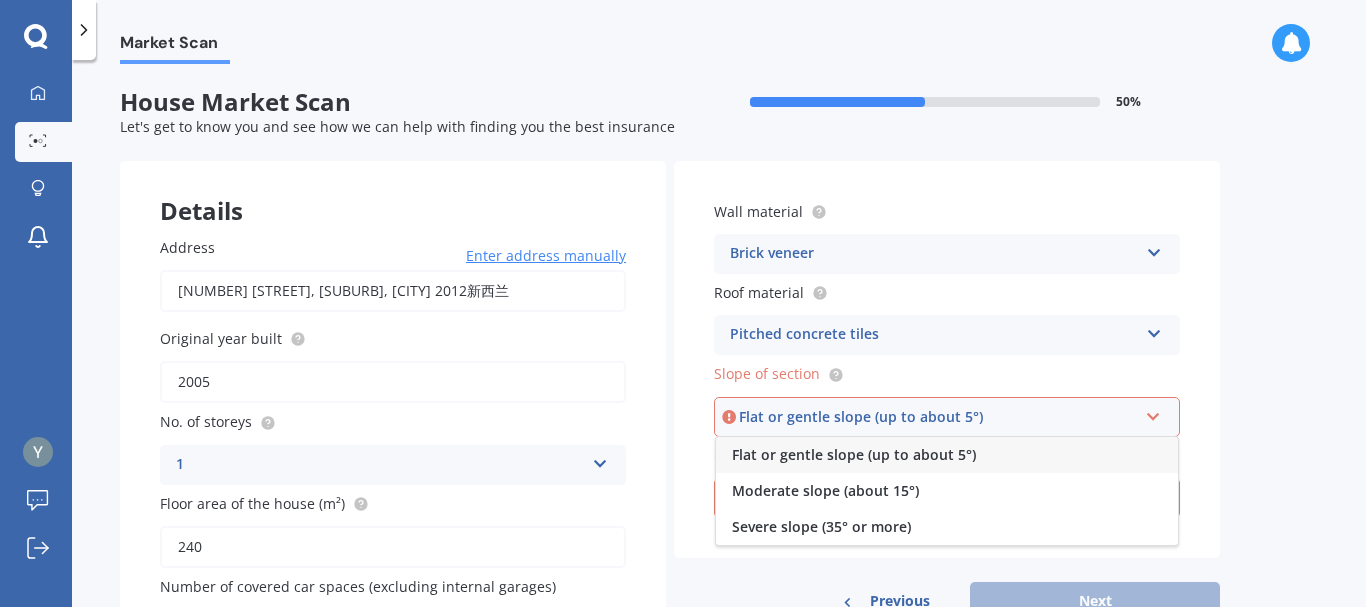 click on "Flat or gentle slope (up to about 5°)" at bounding box center (854, 454) 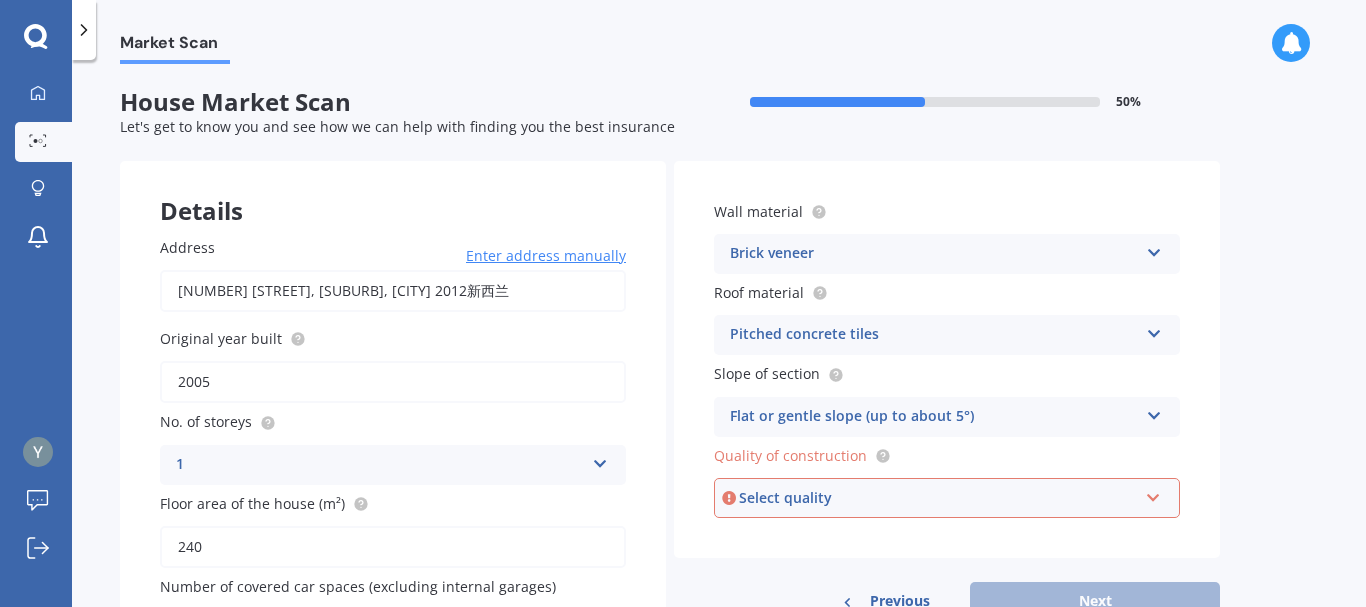 click at bounding box center [1153, 494] 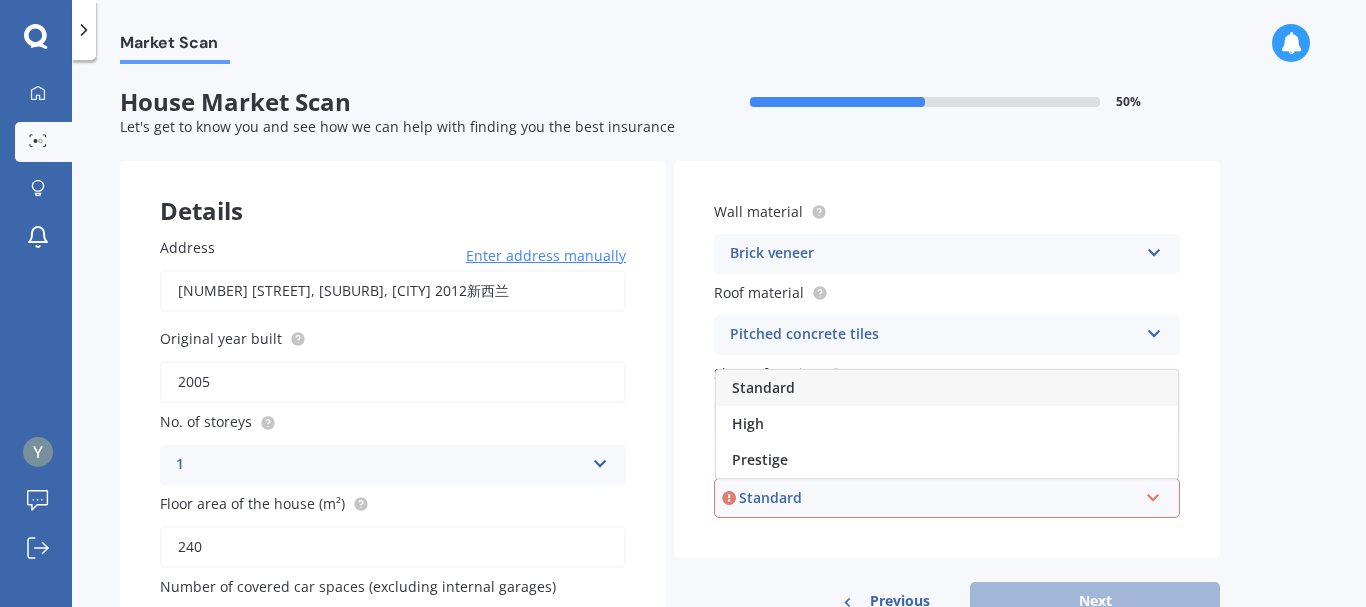 click on "Standard" at bounding box center (947, 388) 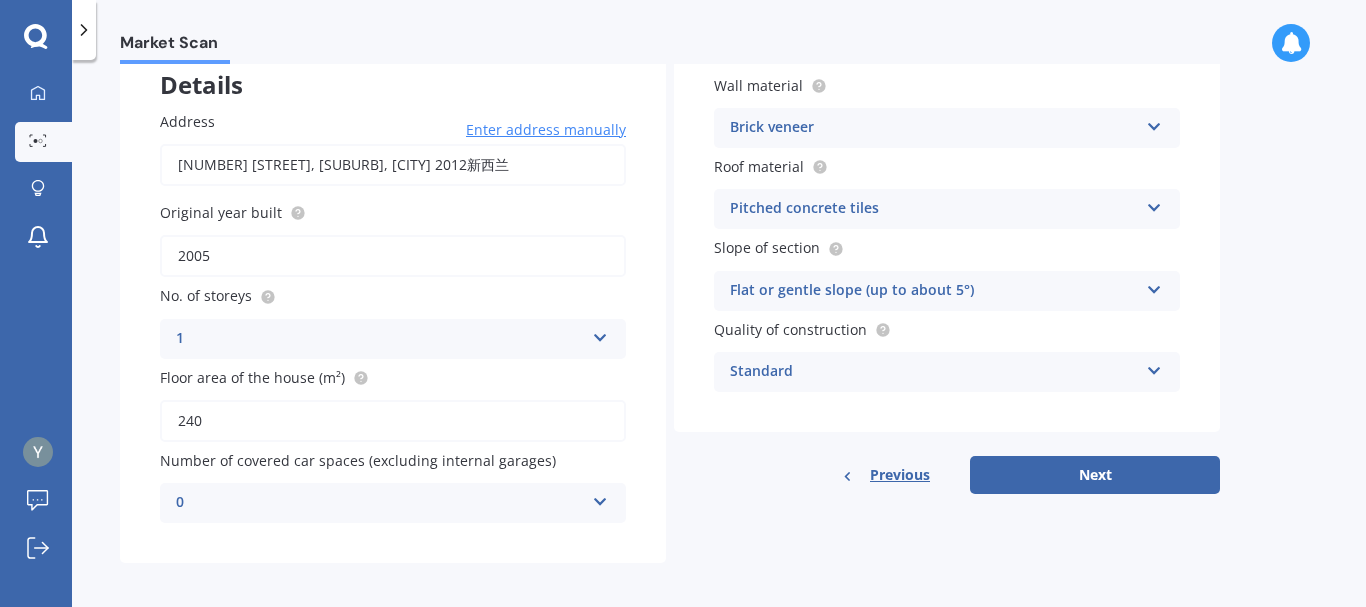 scroll, scrollTop: 134, scrollLeft: 0, axis: vertical 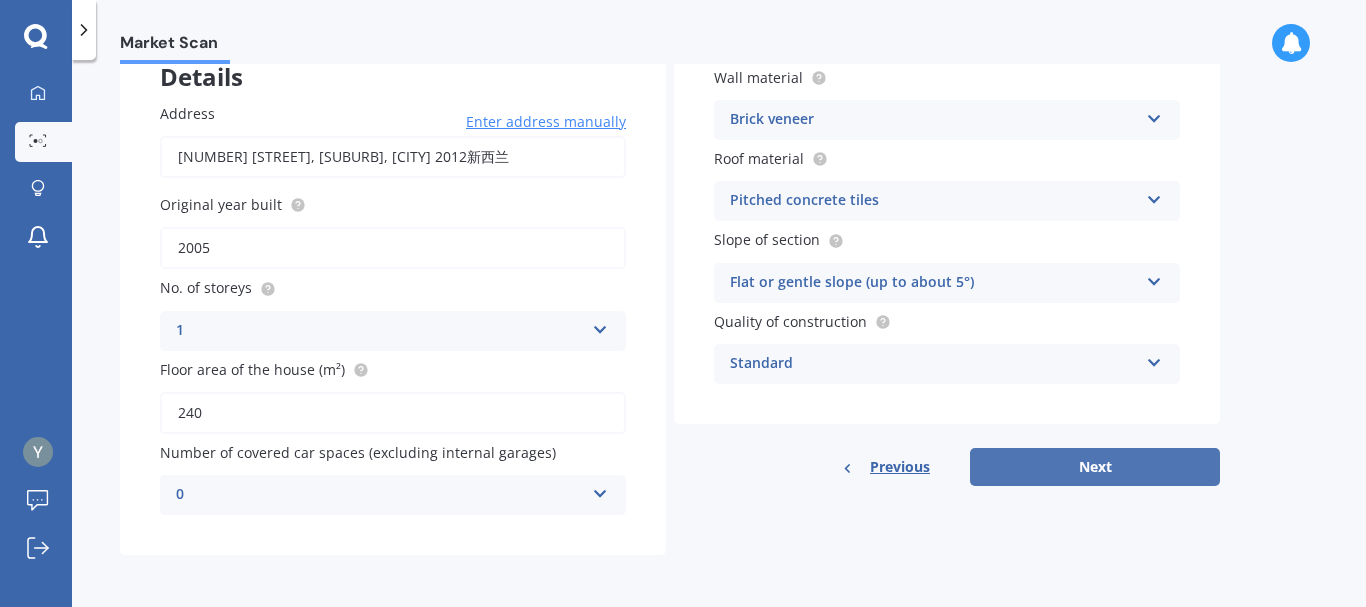 click on "Next" at bounding box center (1095, 467) 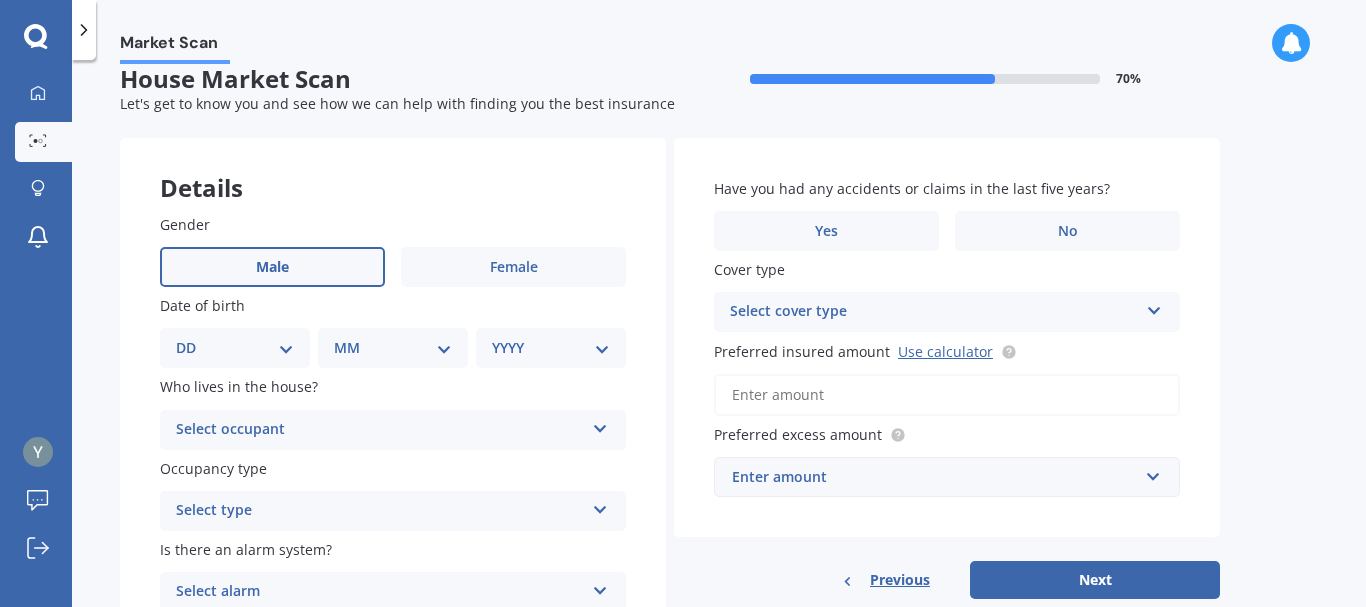 scroll, scrollTop: 0, scrollLeft: 0, axis: both 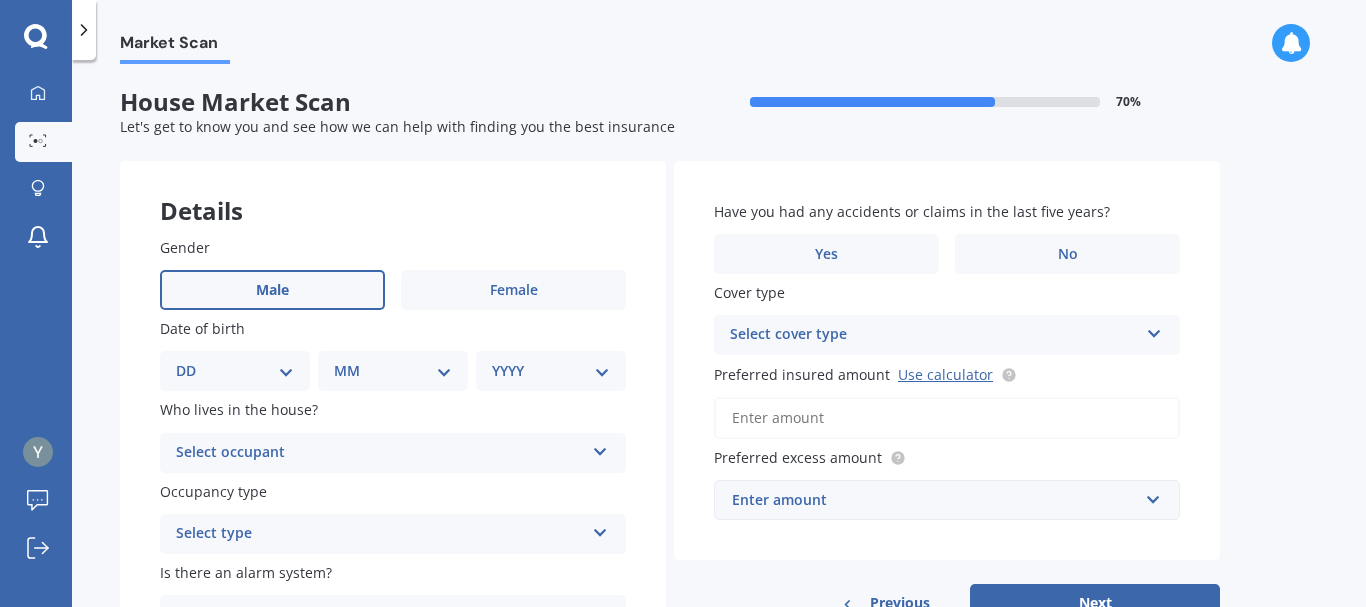 click on "Male" at bounding box center (272, 290) 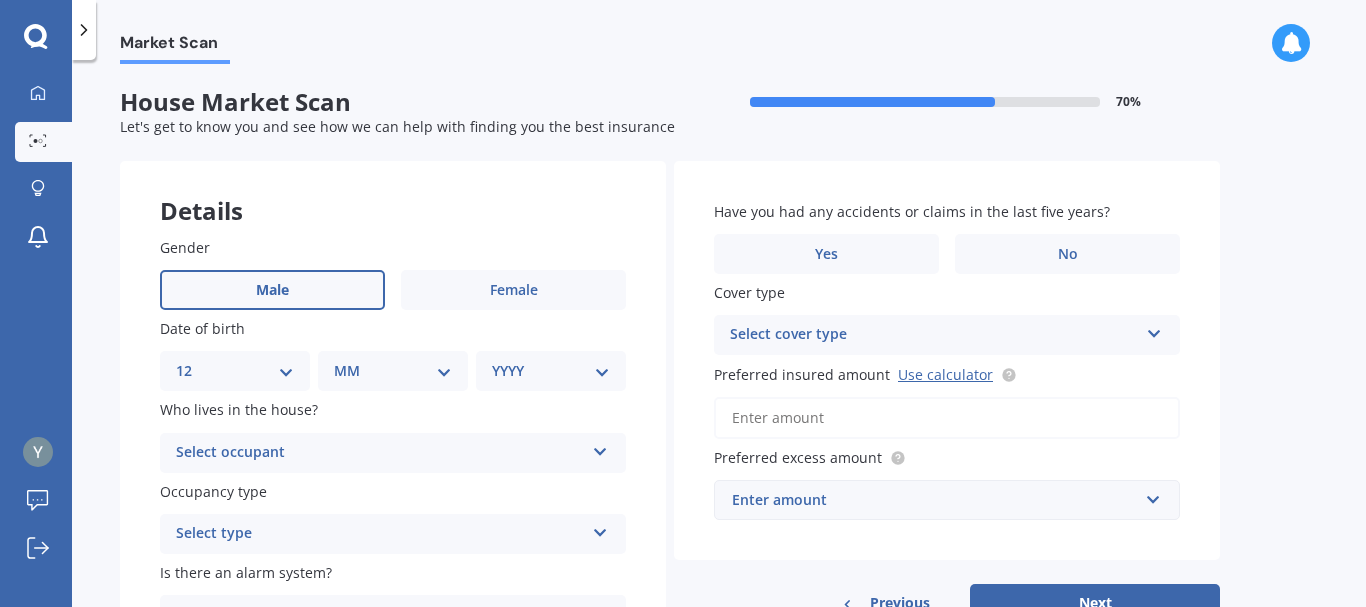 click on "DD 01 02 03 04 05 06 07 08 09 10 11 12 13 14 15 16 17 18 19 20 21 22 23 24 25 26 27 28 29 30 31" at bounding box center [235, 371] 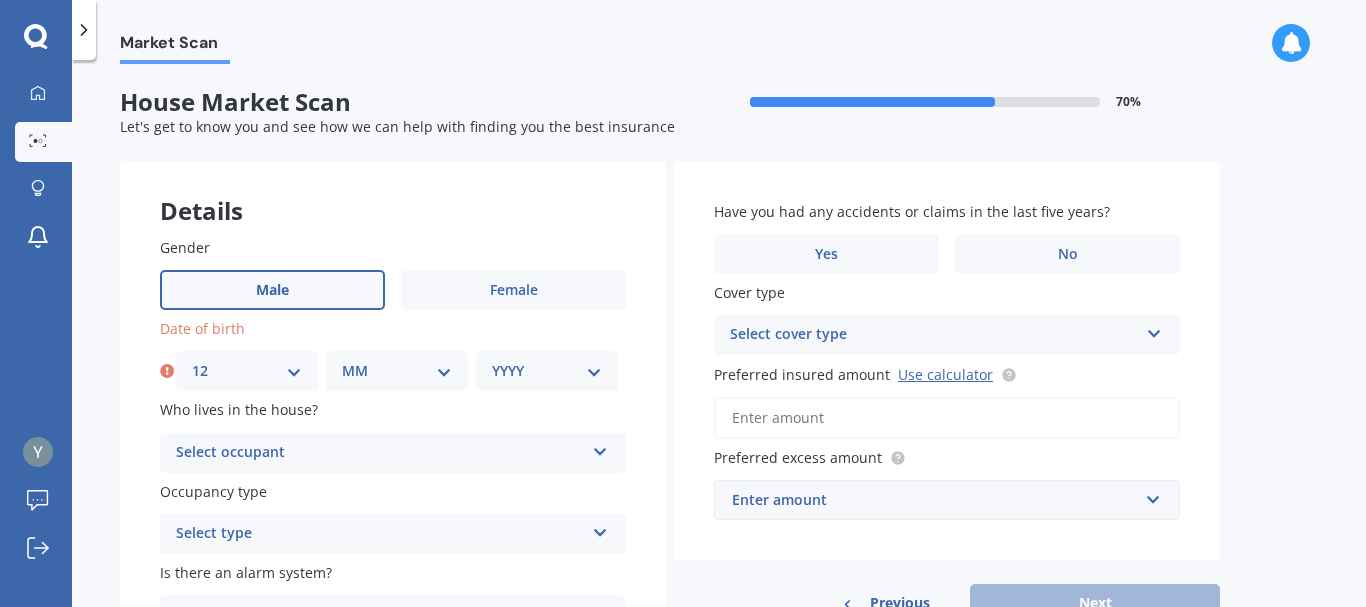 click on "MM 01 02 03 04 05 06 07 08 09 10 11 12" at bounding box center (397, 371) 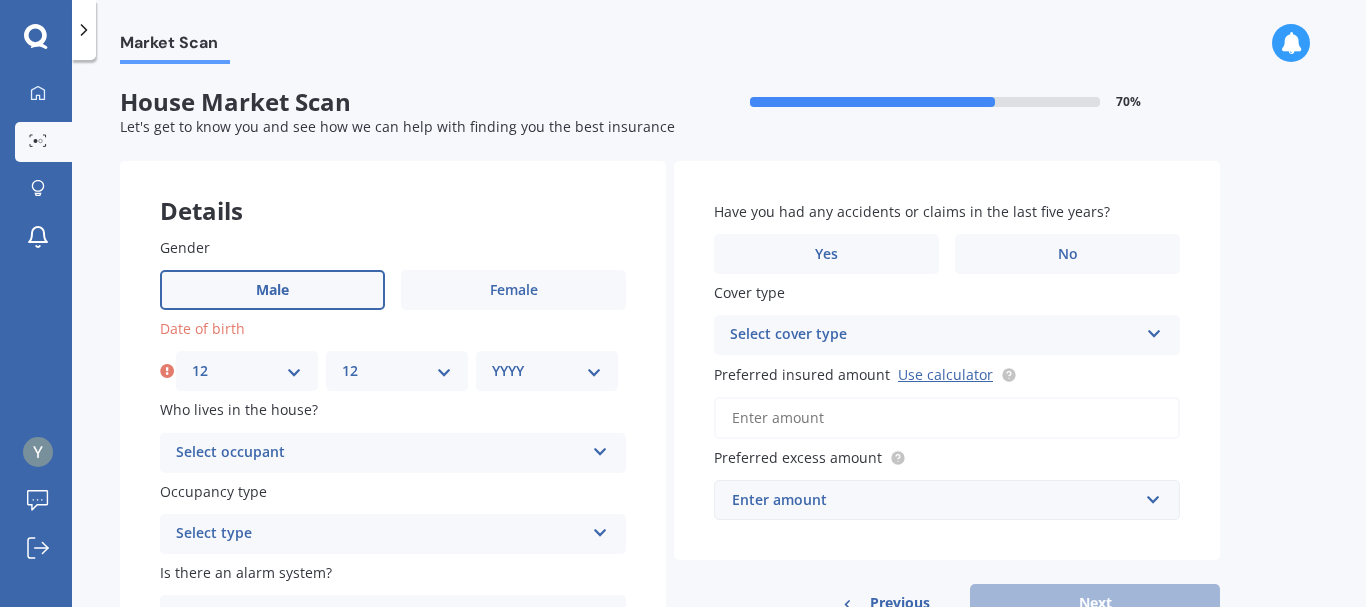 click on "MM 01 02 03 04 05 06 07 08 09 10 11 12" at bounding box center [397, 371] 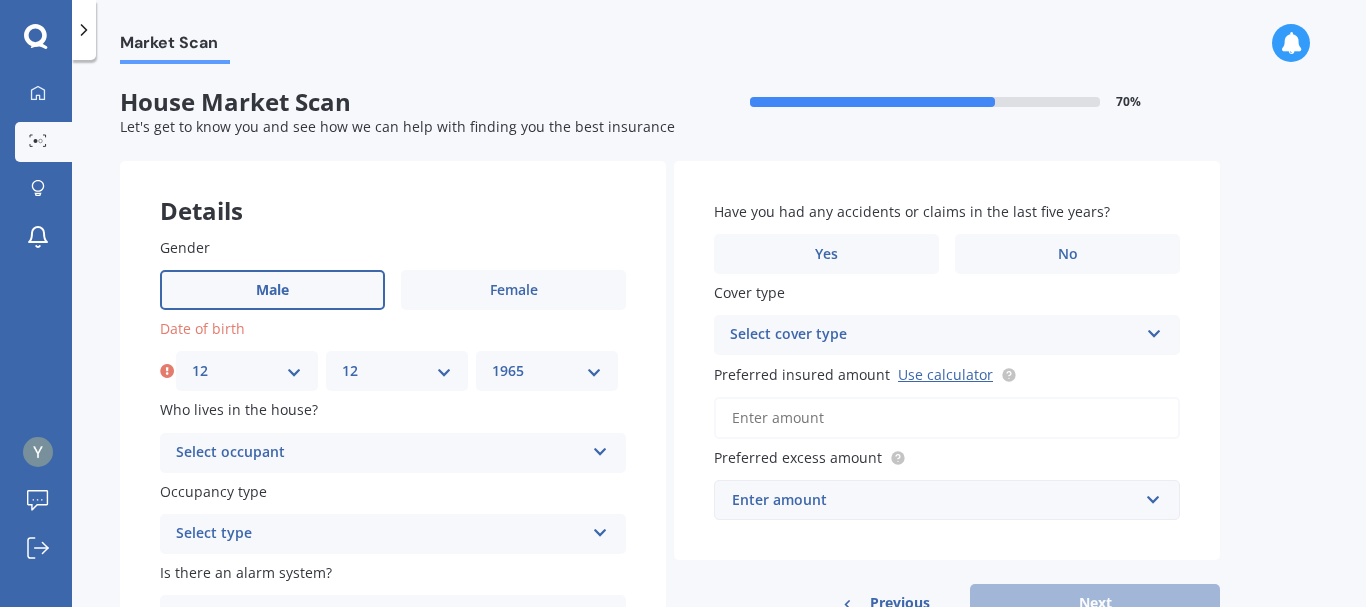 click on "YYYY 2009 2008 2007 2006 2005 2004 2003 2002 2001 2000 1999 1998 1997 1996 1995 1994 1993 1992 1991 1990 1989 1988 1987 1986 1985 1984 1983 1982 1981 1980 1979 1978 1977 1976 1975 1974 1973 1972 1971 1970 1969 1968 1967 1966 1965 1964 1963 1962 1961 1960 1959 1958 1957 1956 1955 1954 1953 1952 1951 1950 1949 1948 1947 1946 1945 1944 1943 1942 1941 1940 1939 1938 1937 1936 1935 1934 1933 1932 1931 1930 1929 1928 1927 1926 1925 1924 1923 1922 1921 1920 1919 1918 1917 1916 1915 1914 1913 1912 1911 1910" at bounding box center (547, 371) 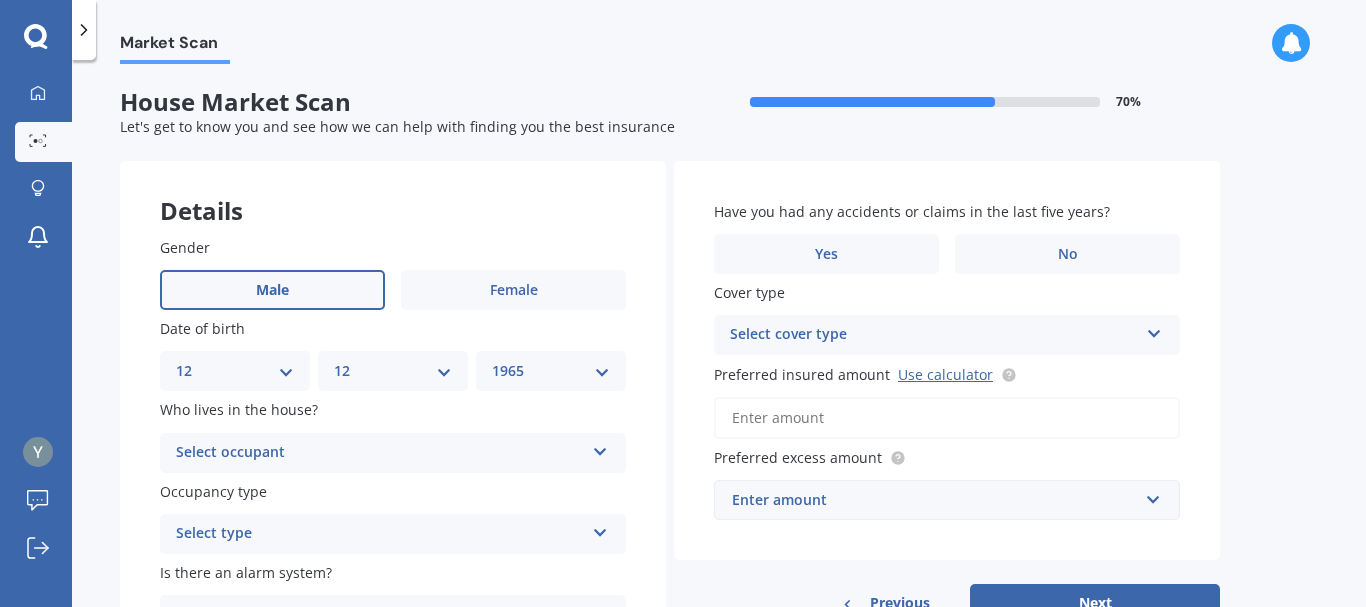 click at bounding box center [600, 448] 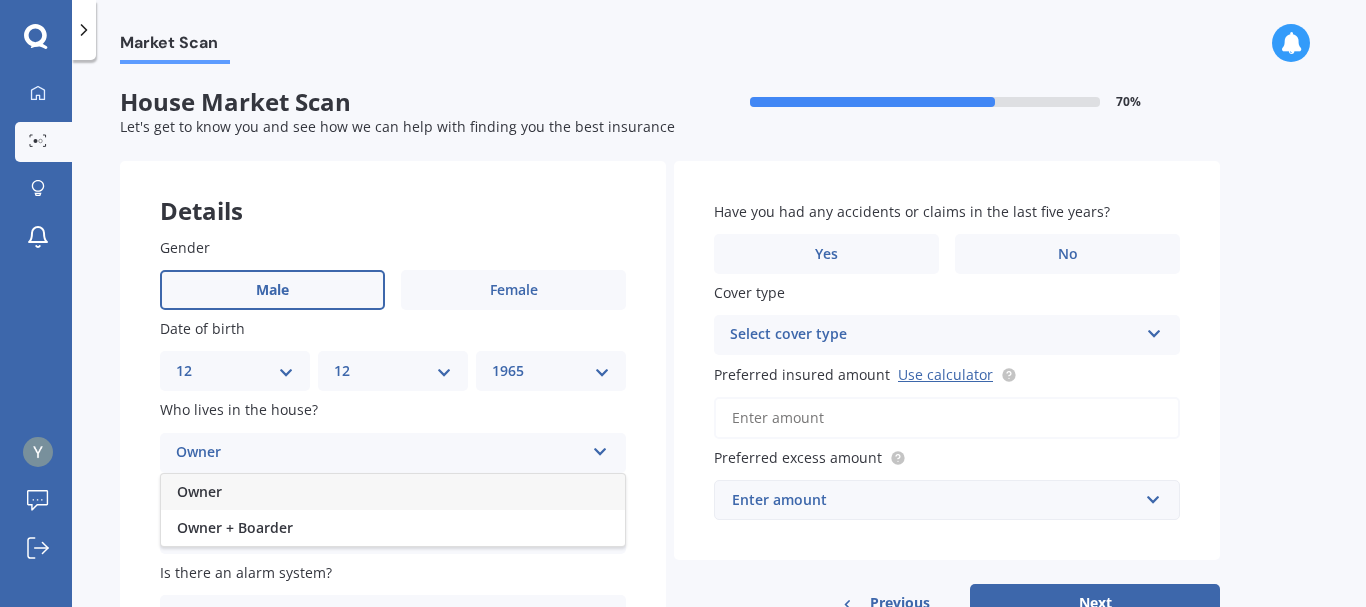click on "Owner" at bounding box center [393, 492] 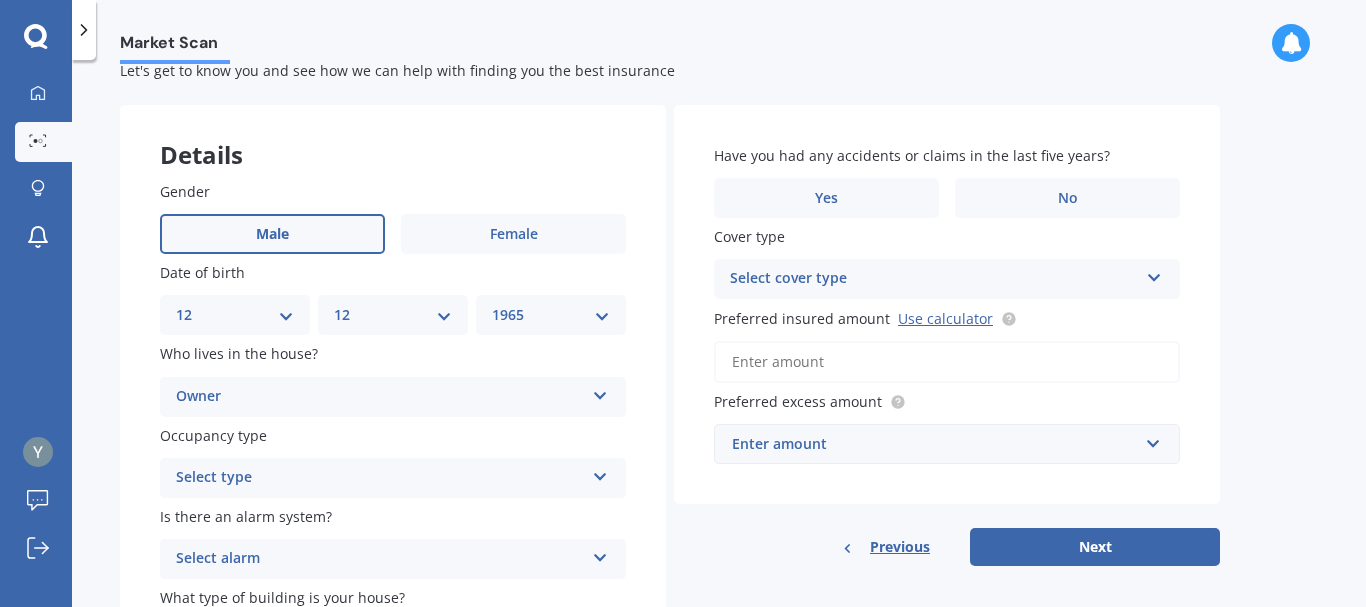 scroll, scrollTop: 200, scrollLeft: 0, axis: vertical 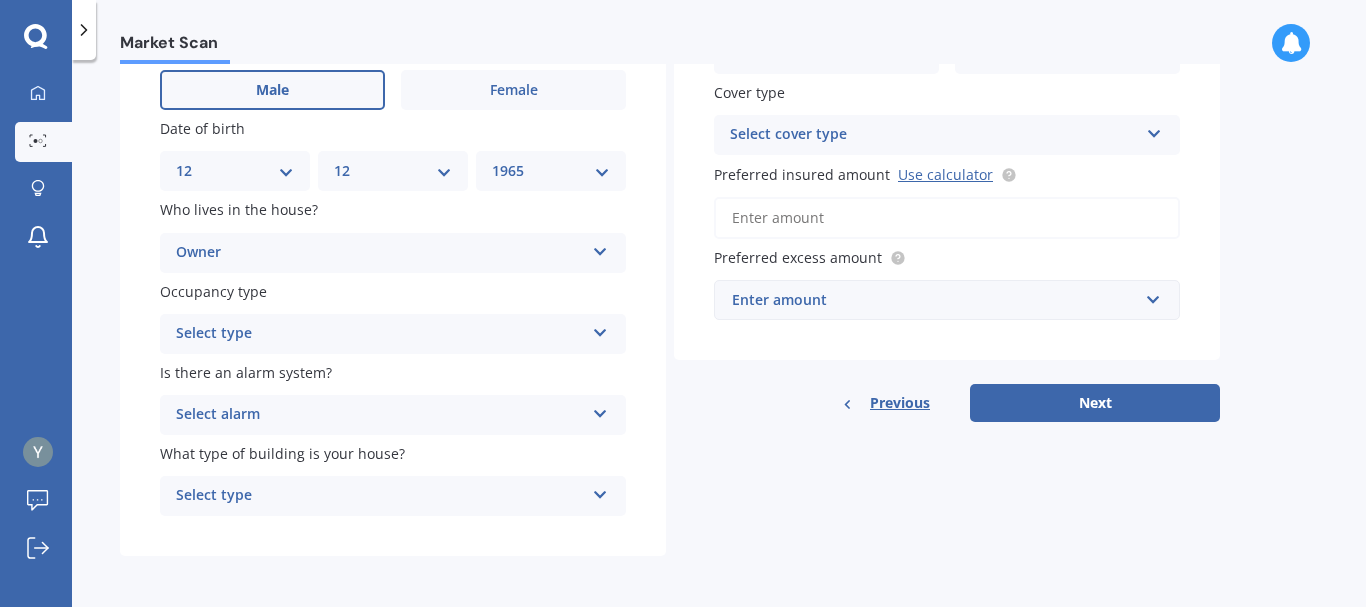 click at bounding box center (600, 329) 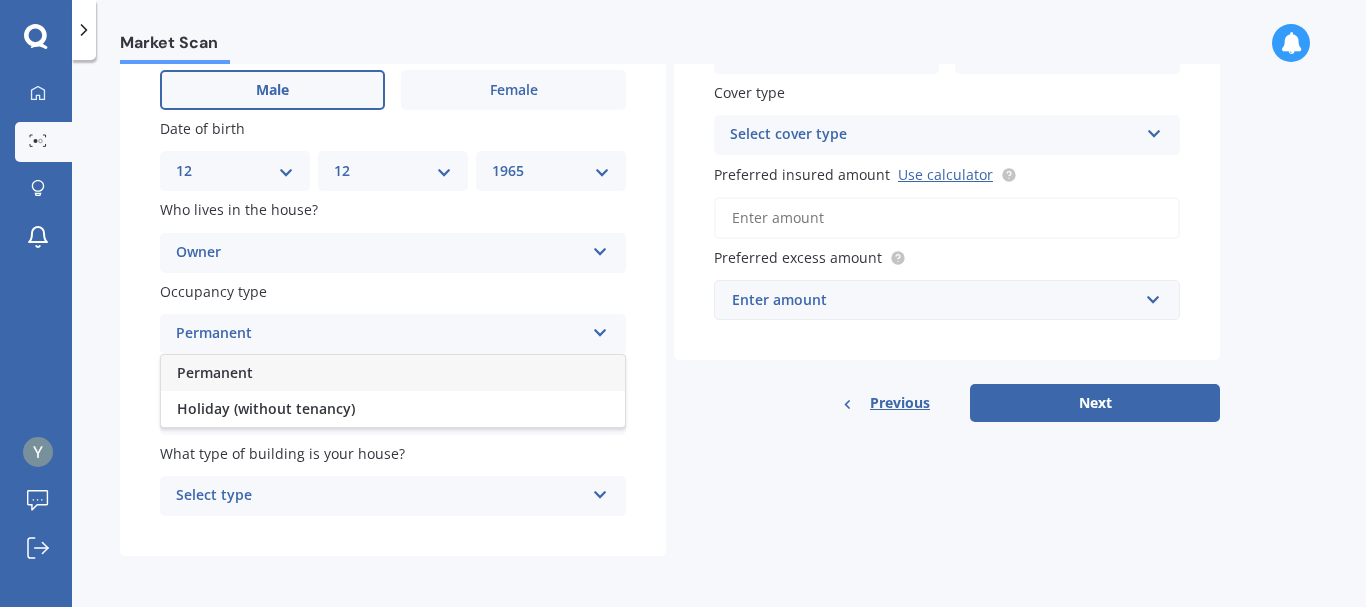 click on "Permanent" at bounding box center (393, 373) 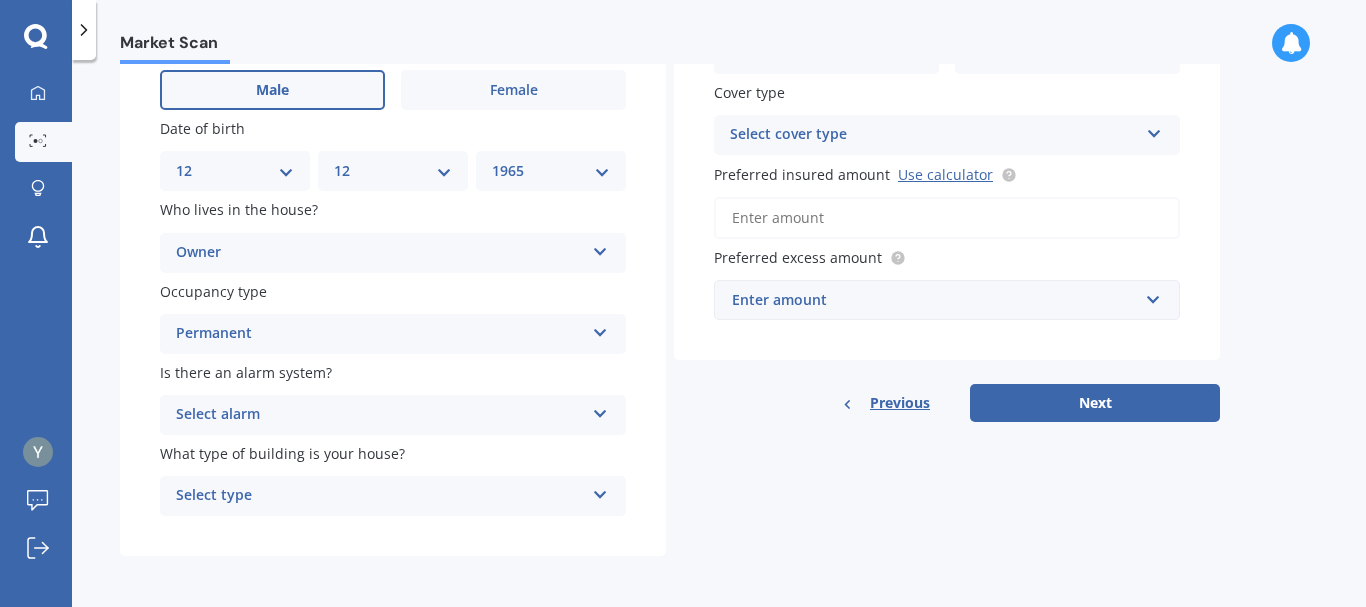 click at bounding box center [600, 410] 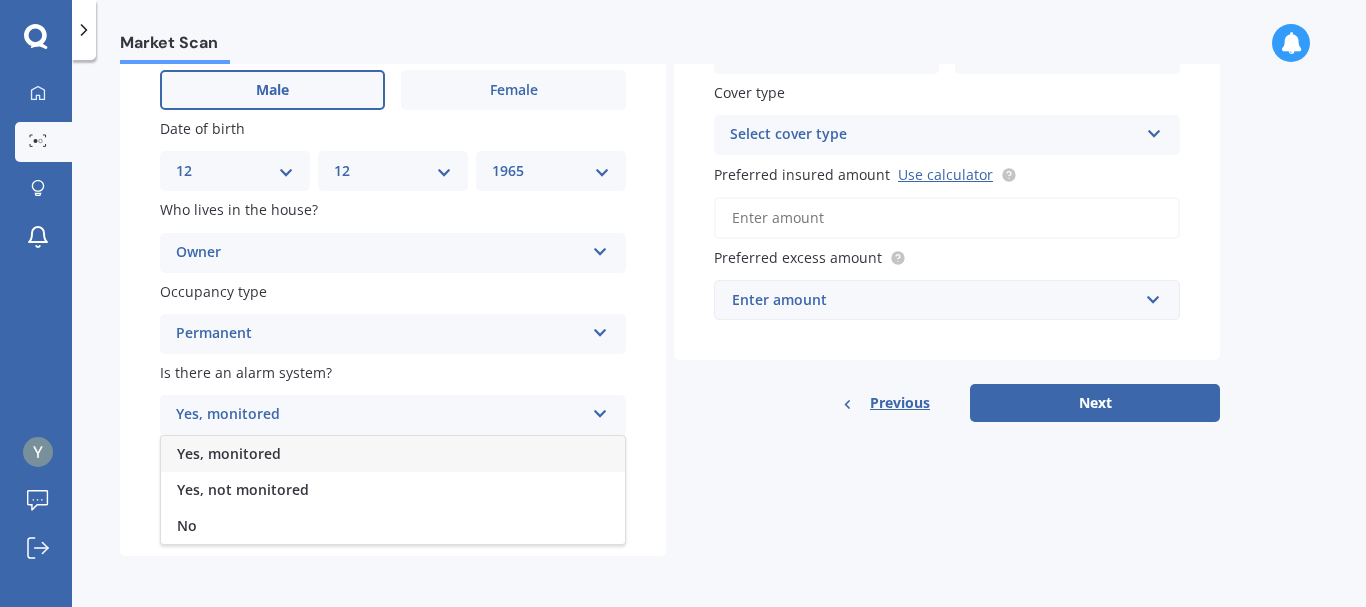 click on "Yes, monitored" at bounding box center [229, 453] 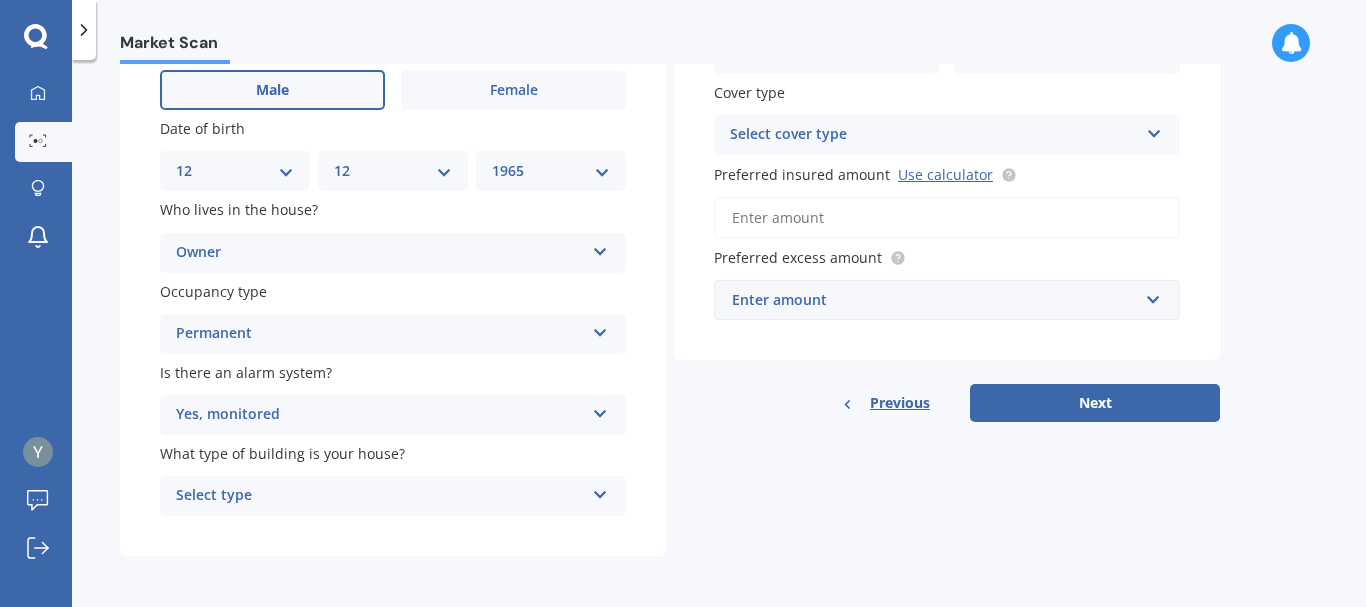 click on "Select type Freestanding Multi-unit (in a block of 6 or less) Multi-unit (in a block of 7-10)" at bounding box center (393, 496) 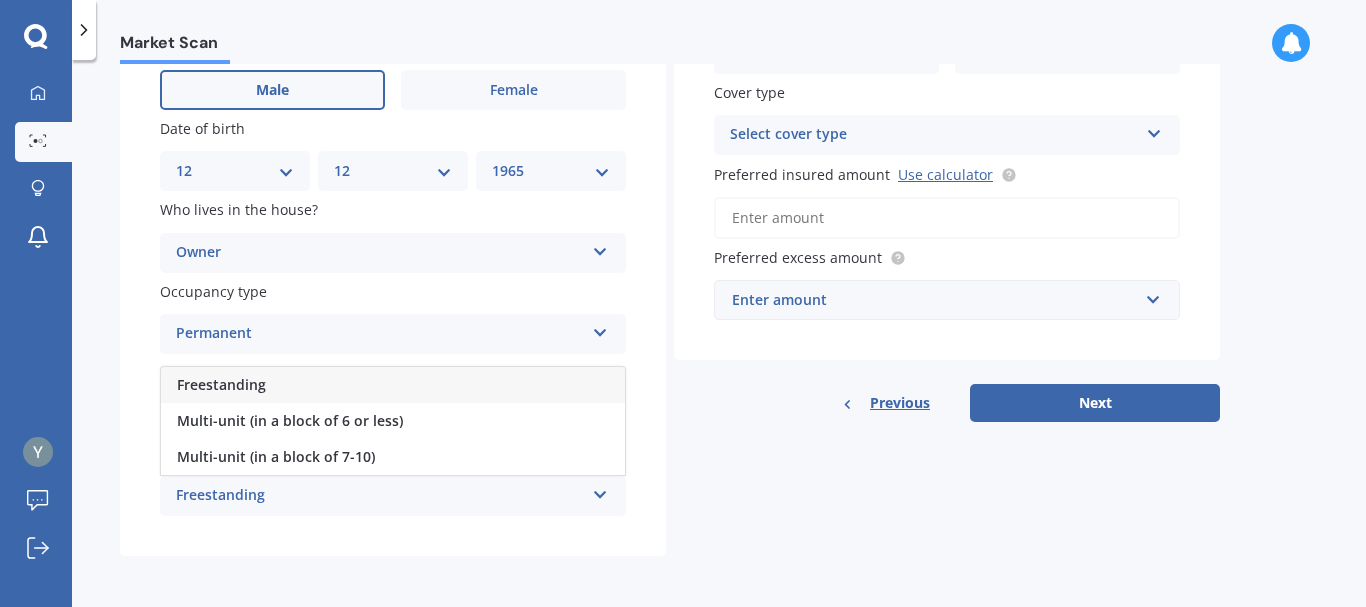 click on "Freestanding" at bounding box center [393, 385] 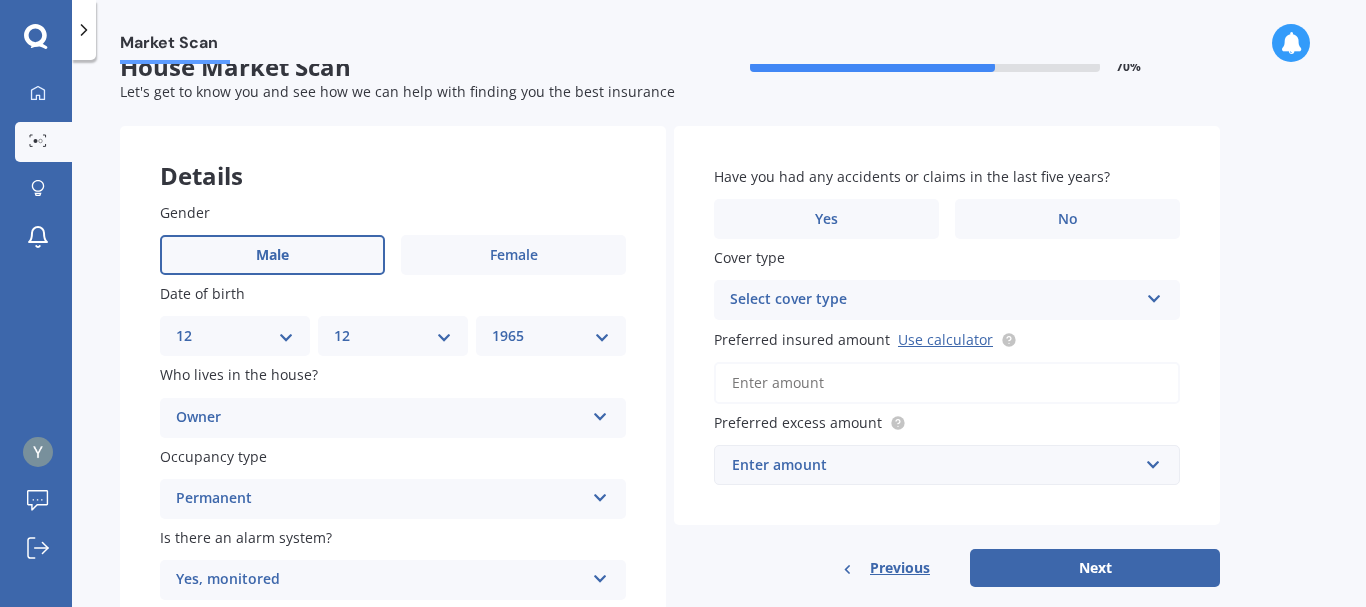 scroll, scrollTop: 0, scrollLeft: 0, axis: both 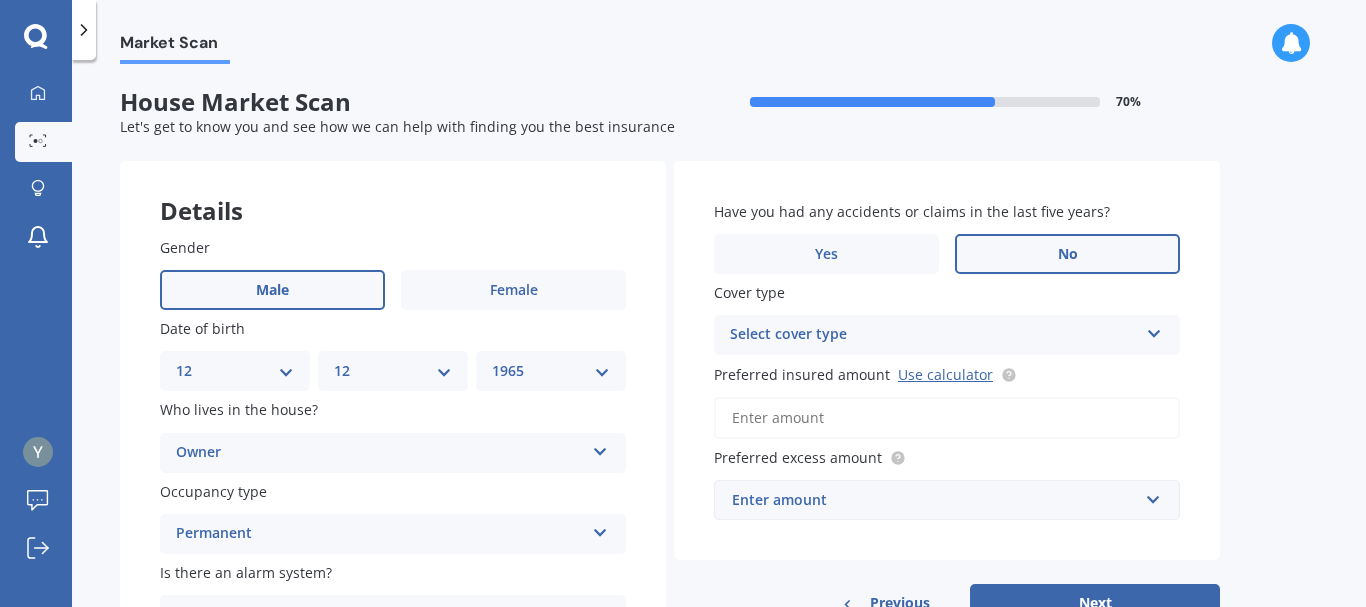 click on "No" at bounding box center [1067, 254] 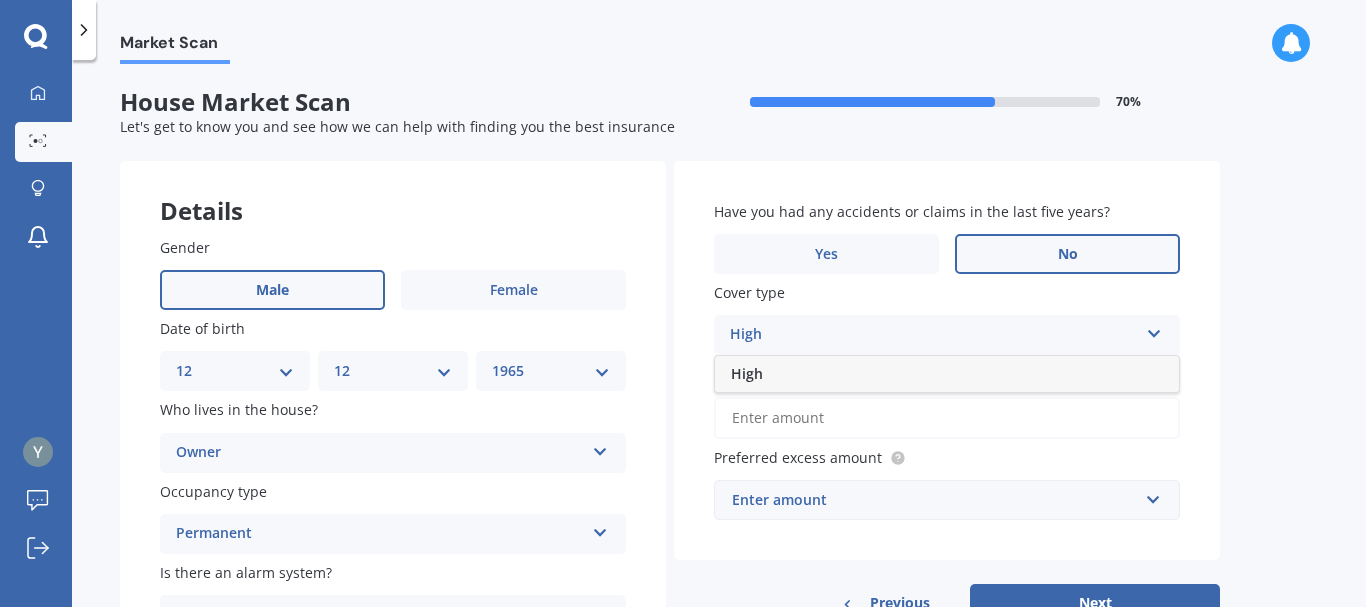 click on "High" at bounding box center (747, 373) 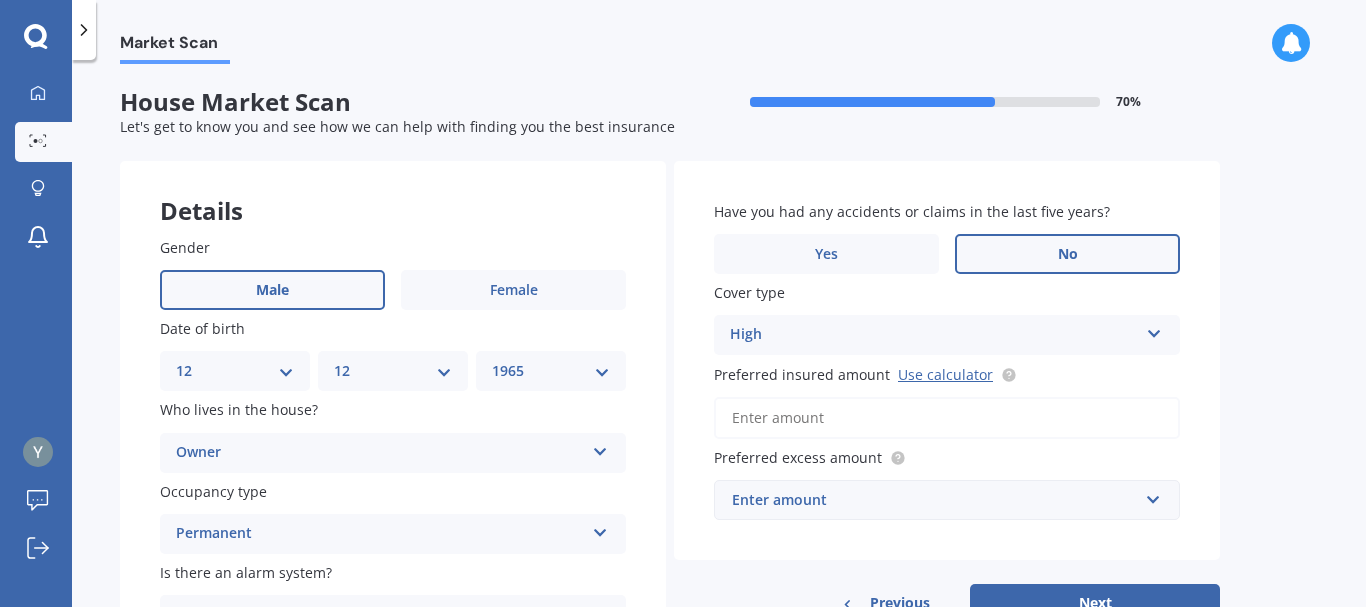 click on "Preferred insured amount Use calculator" at bounding box center [947, 418] 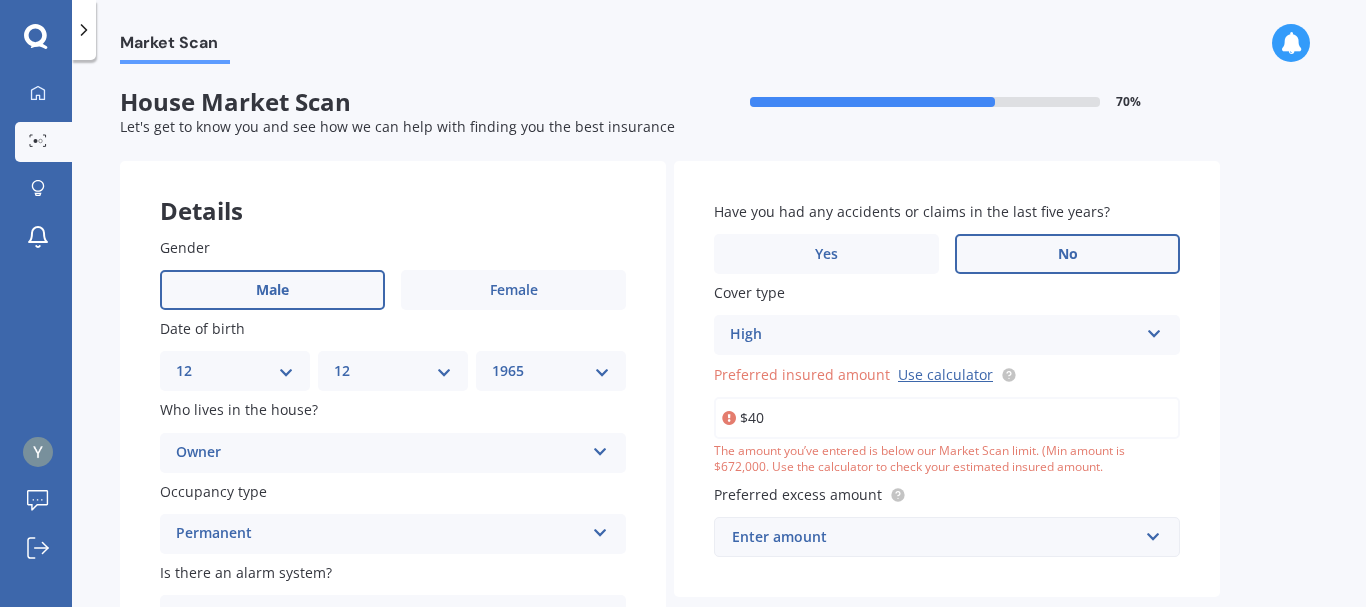 type on "$4" 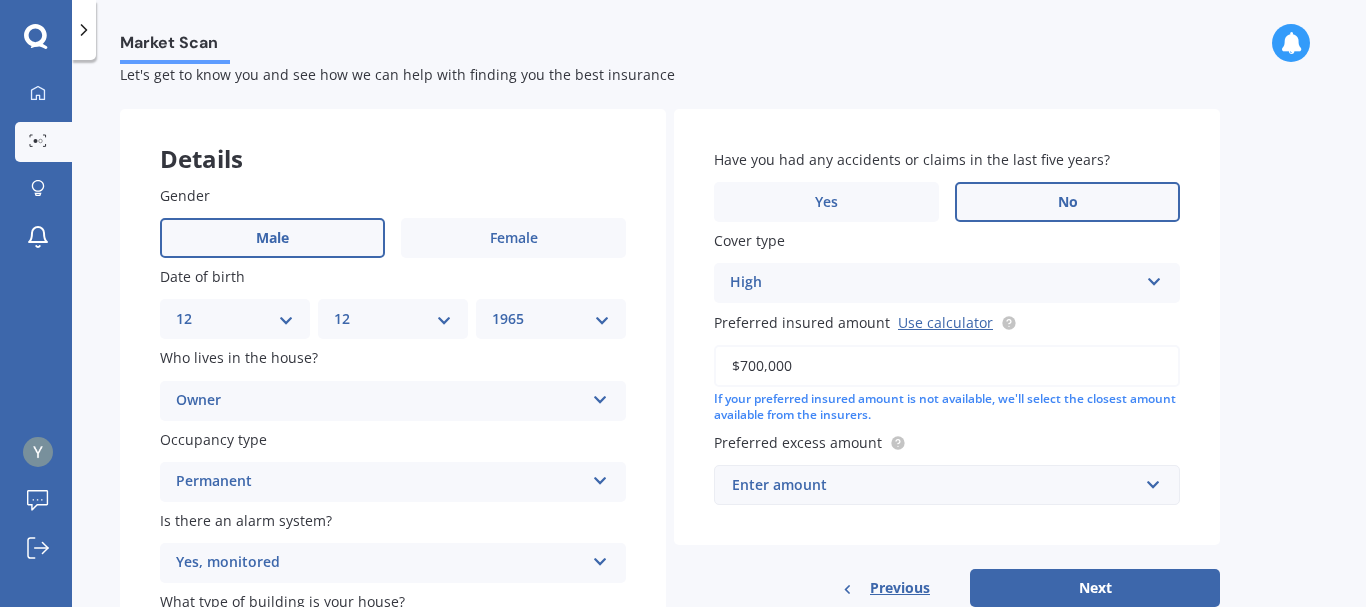 scroll, scrollTop: 100, scrollLeft: 0, axis: vertical 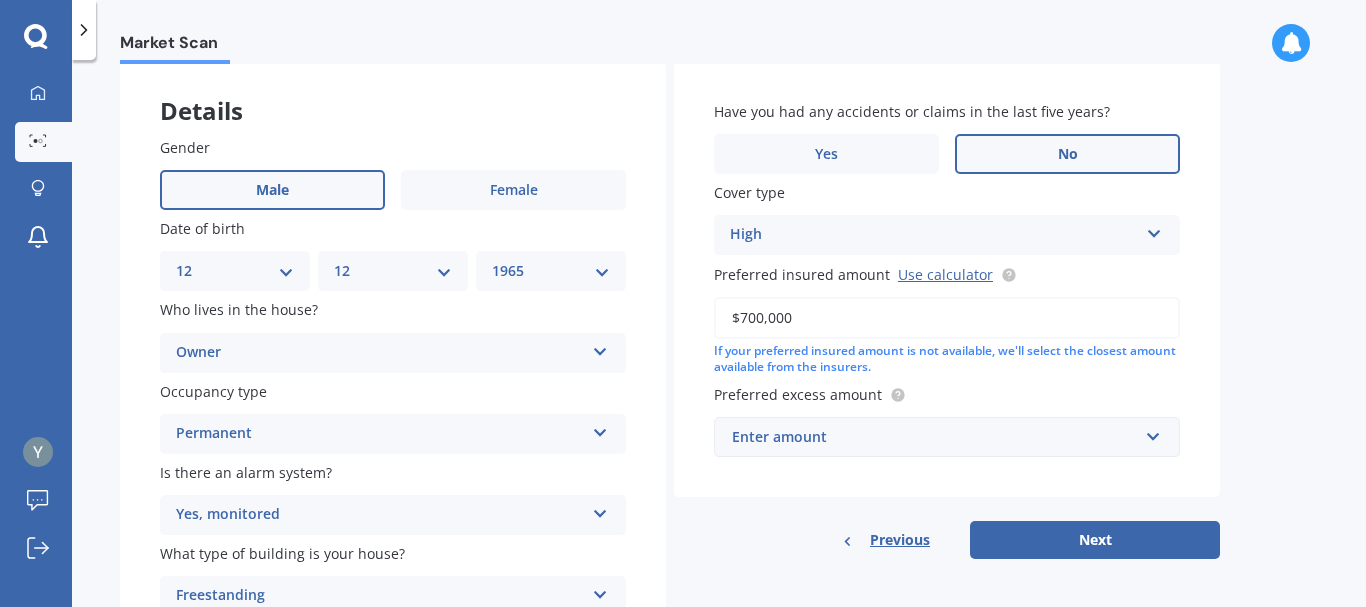 type on "$700,000" 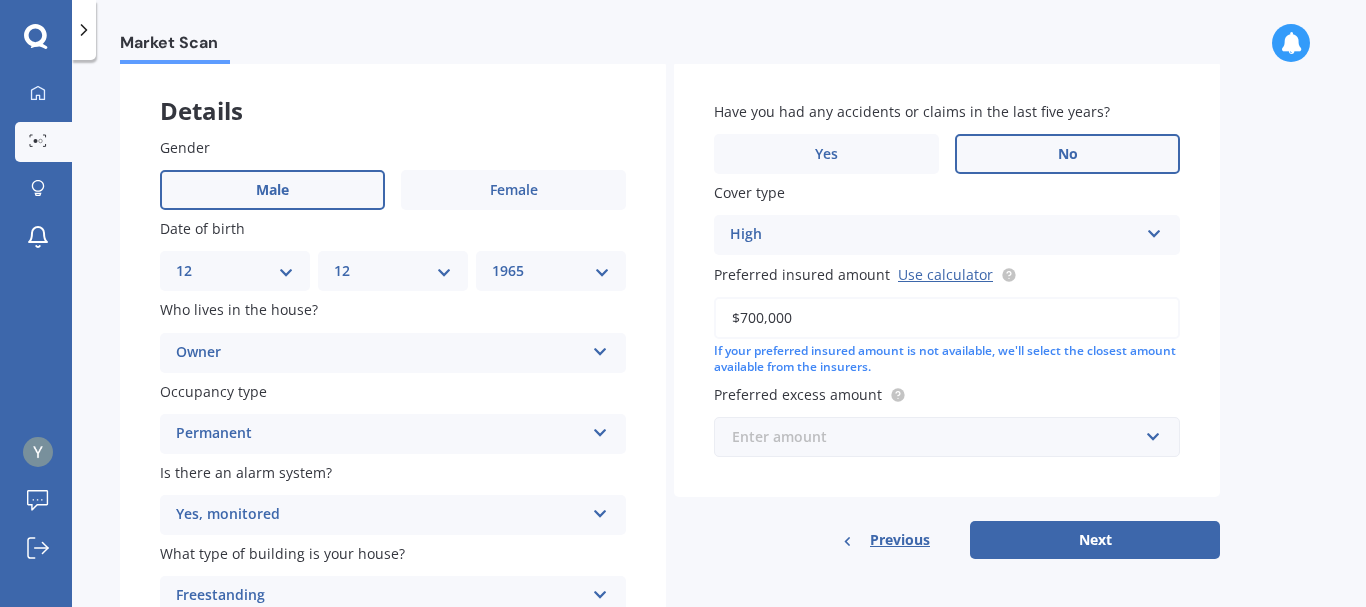 click at bounding box center (940, 437) 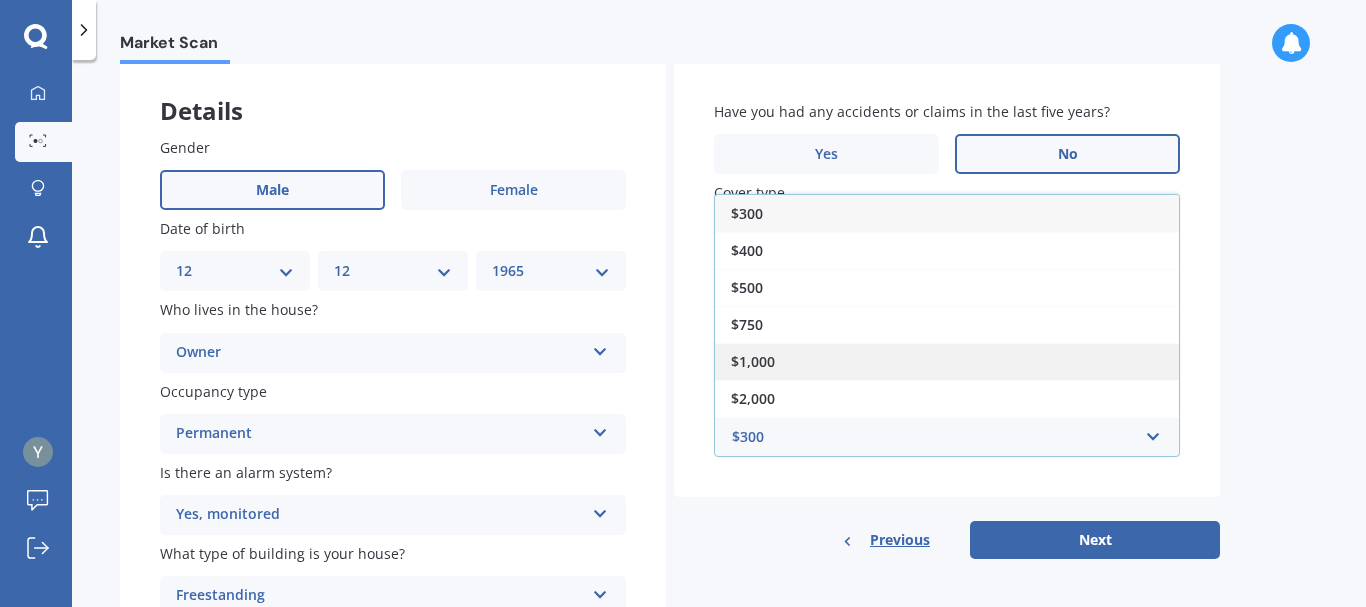 click on "$1,000" at bounding box center (947, 361) 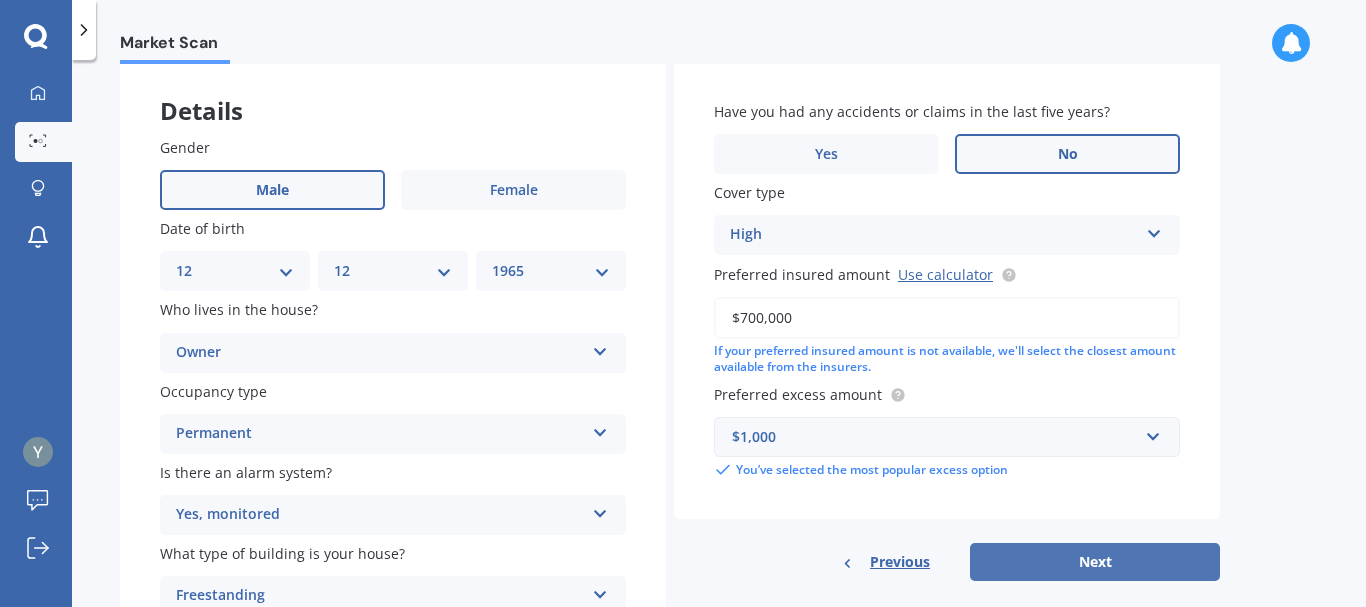 click on "Next" at bounding box center (1095, 562) 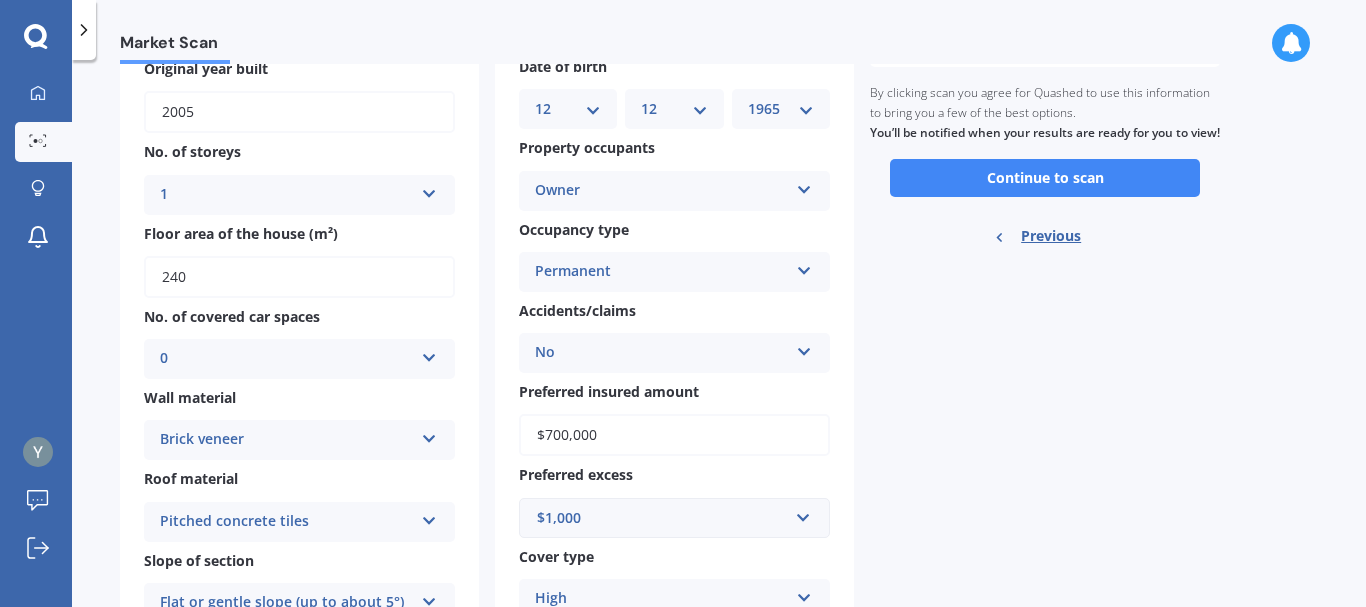 scroll, scrollTop: 100, scrollLeft: 0, axis: vertical 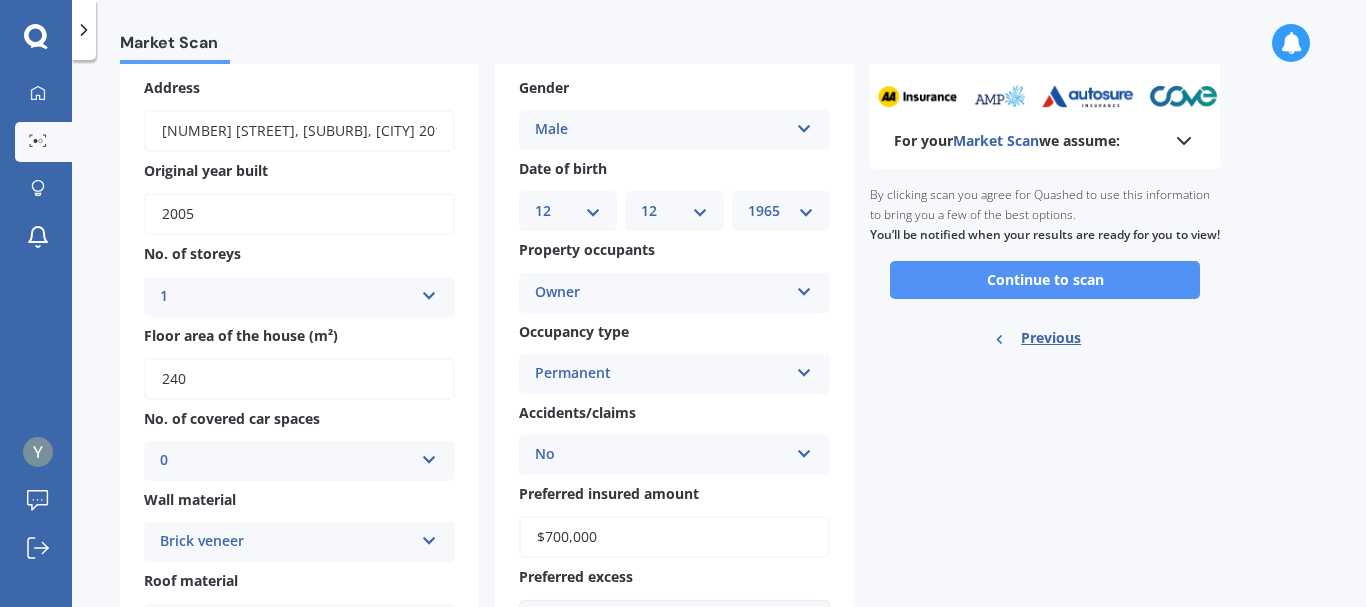 click on "Continue to scan" at bounding box center [1045, 280] 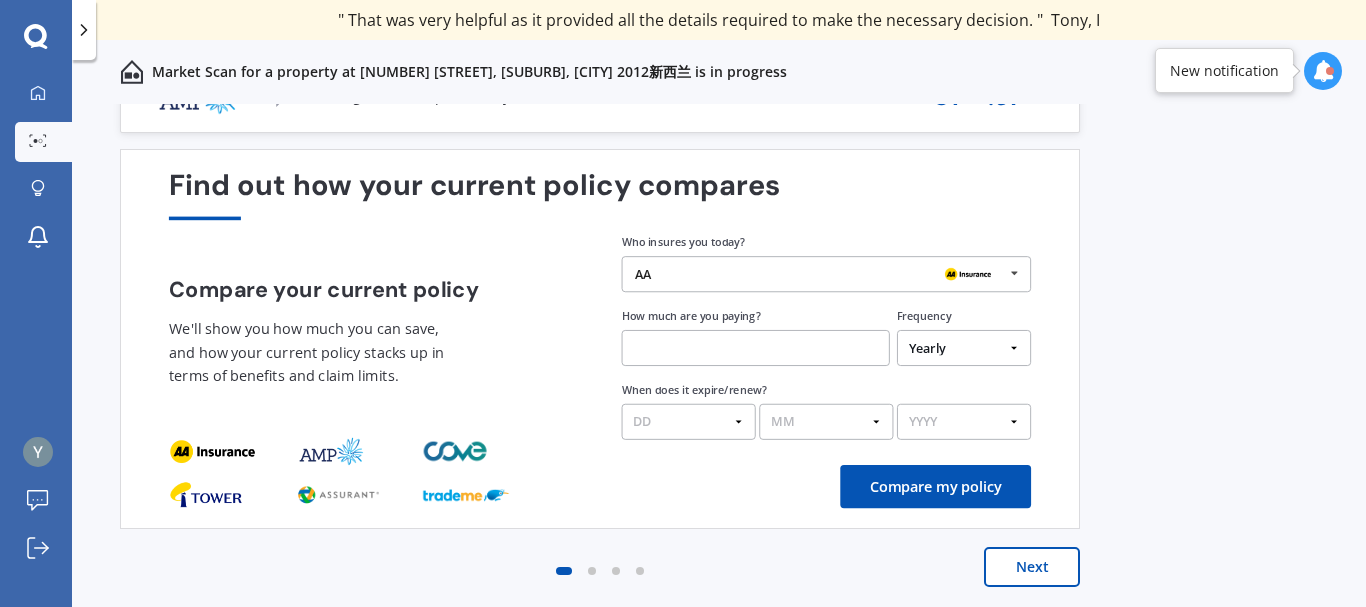 scroll, scrollTop: 0, scrollLeft: 0, axis: both 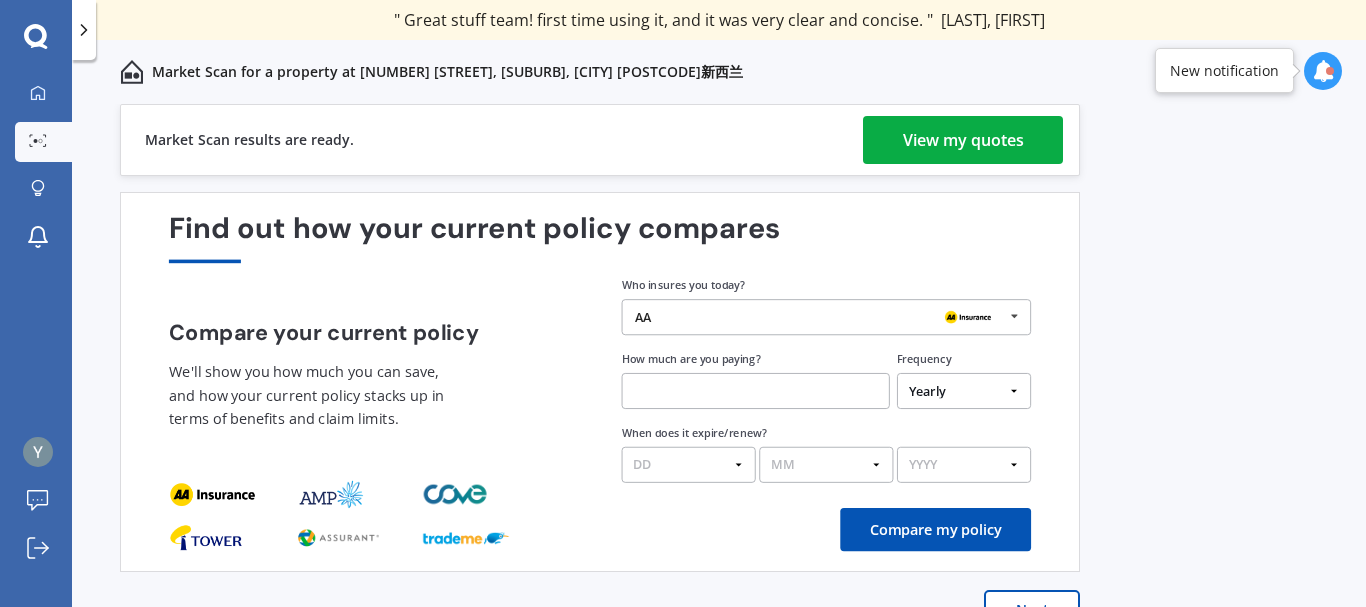 click on "View my quotes" at bounding box center (963, 140) 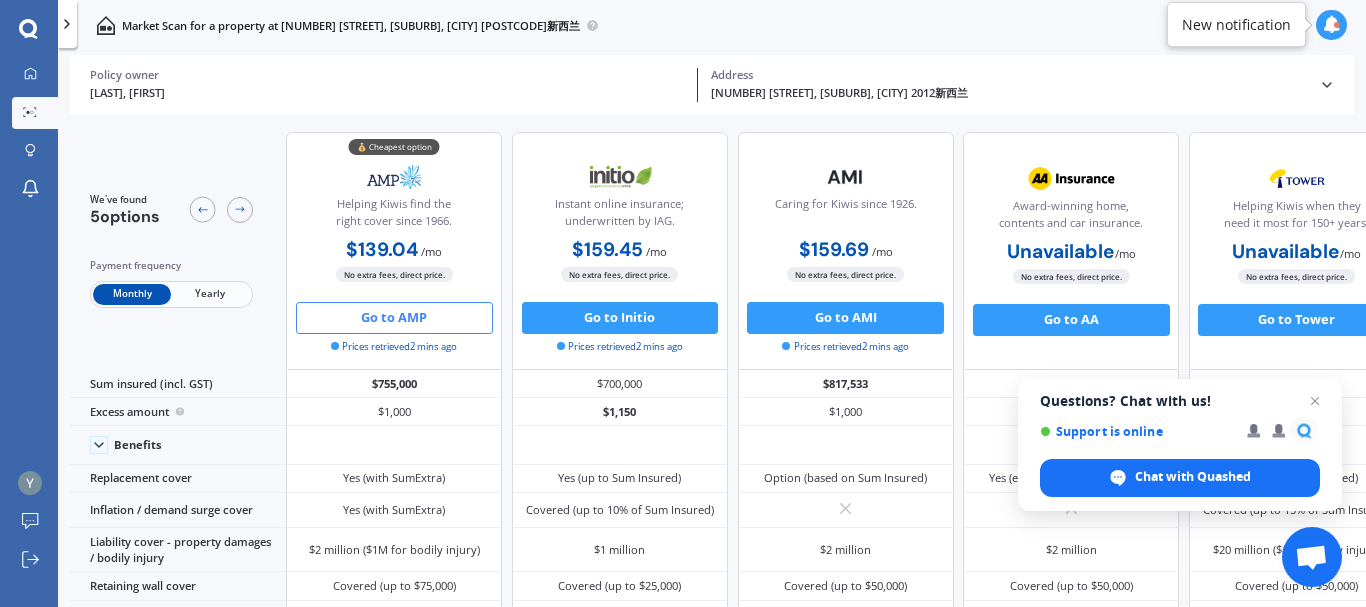 click on "Go to AMP" at bounding box center (394, 318) 